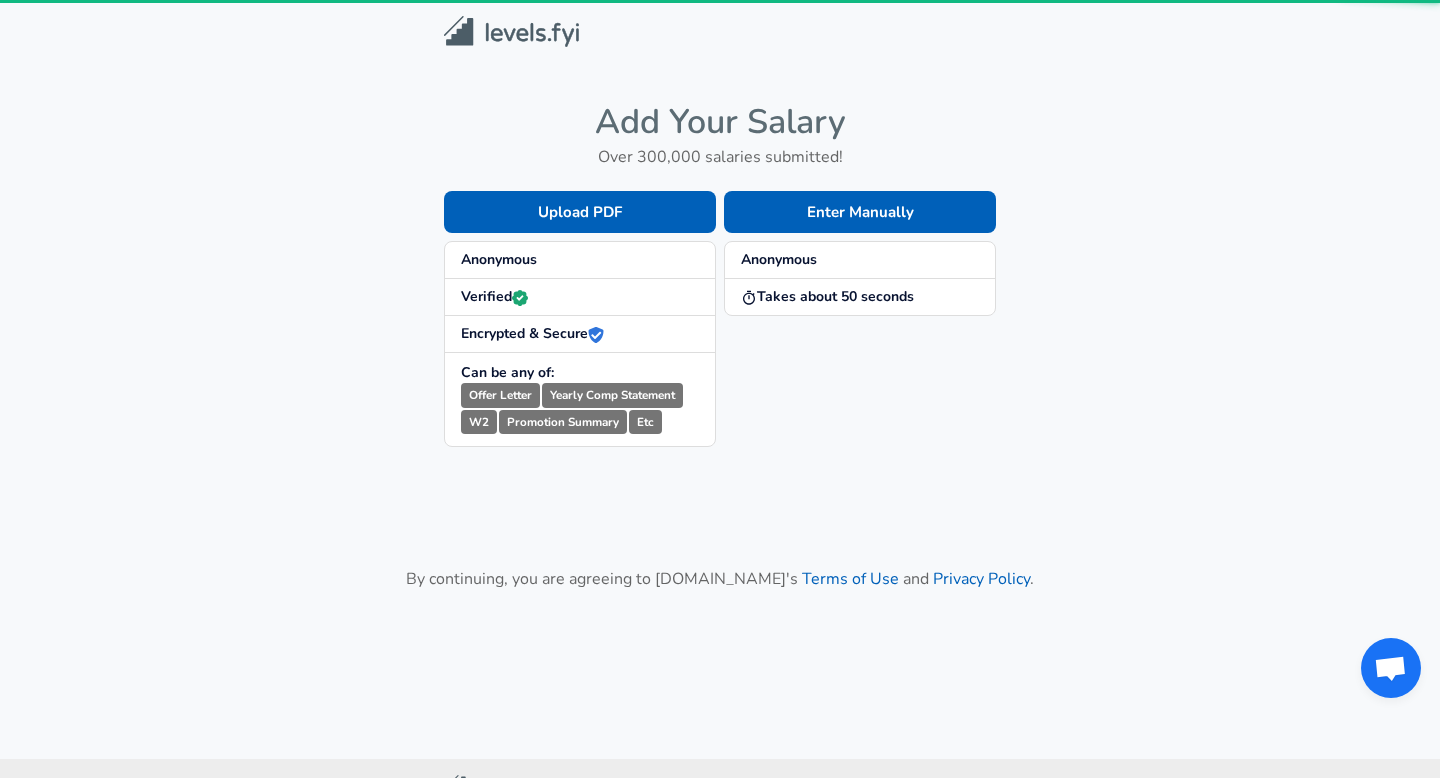scroll, scrollTop: 0, scrollLeft: 0, axis: both 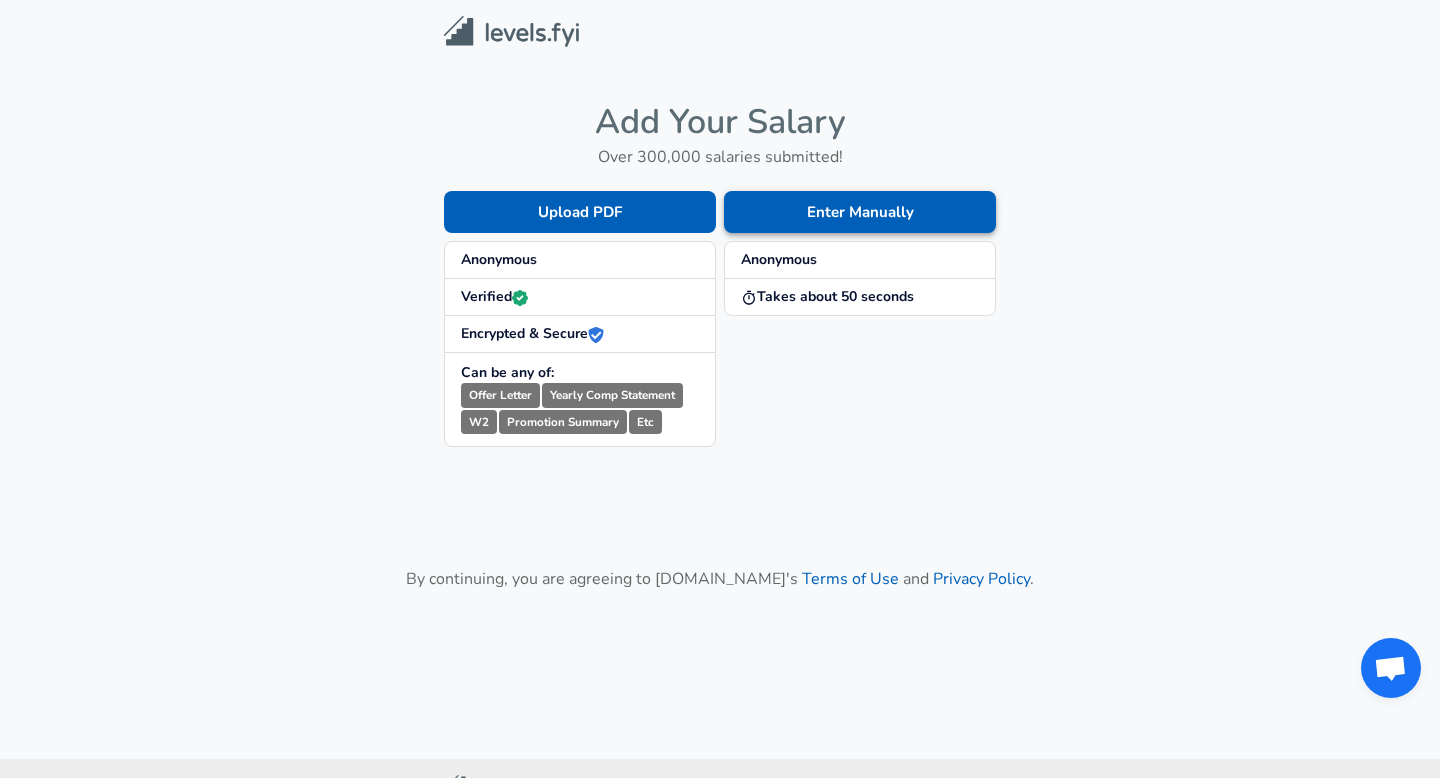 click on "Enter Manually" at bounding box center (860, 212) 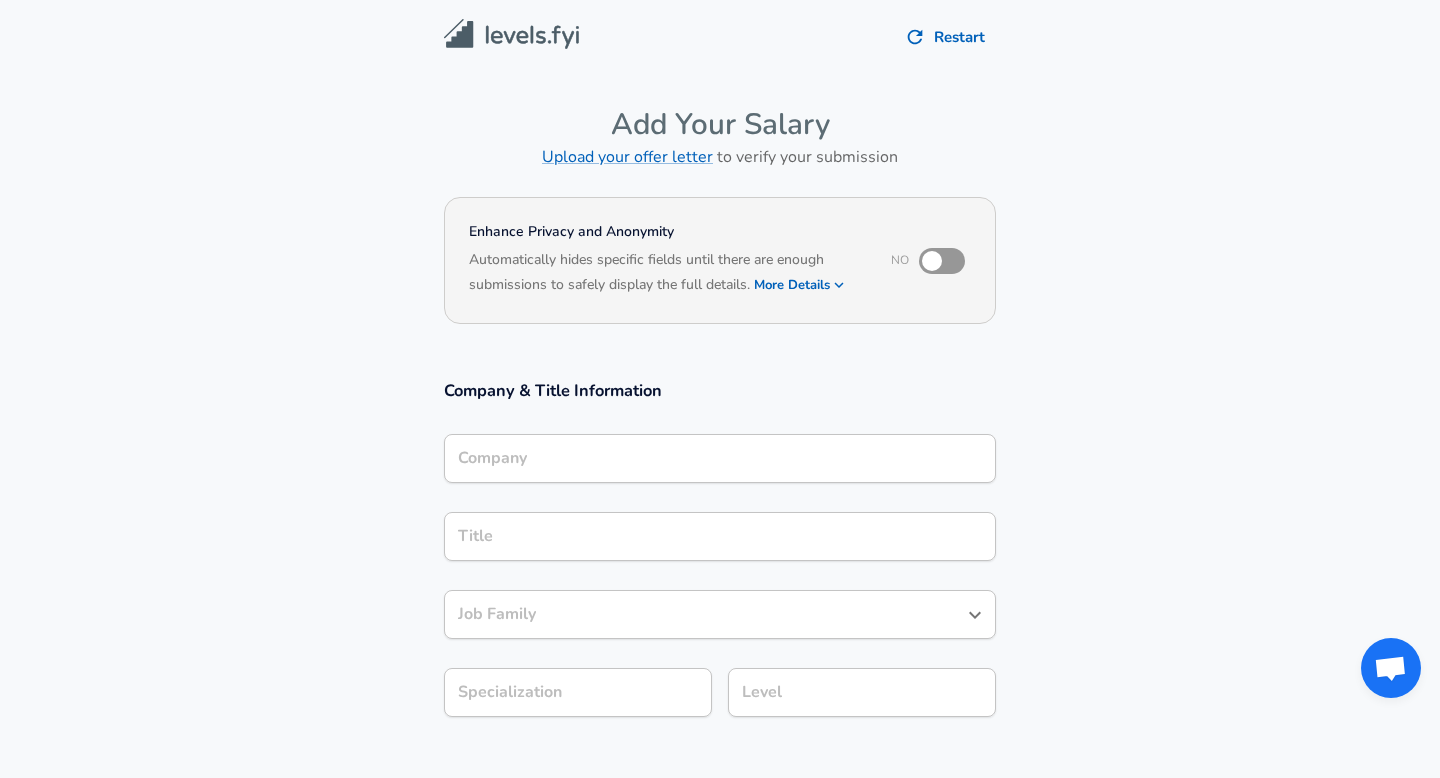scroll, scrollTop: 20, scrollLeft: 0, axis: vertical 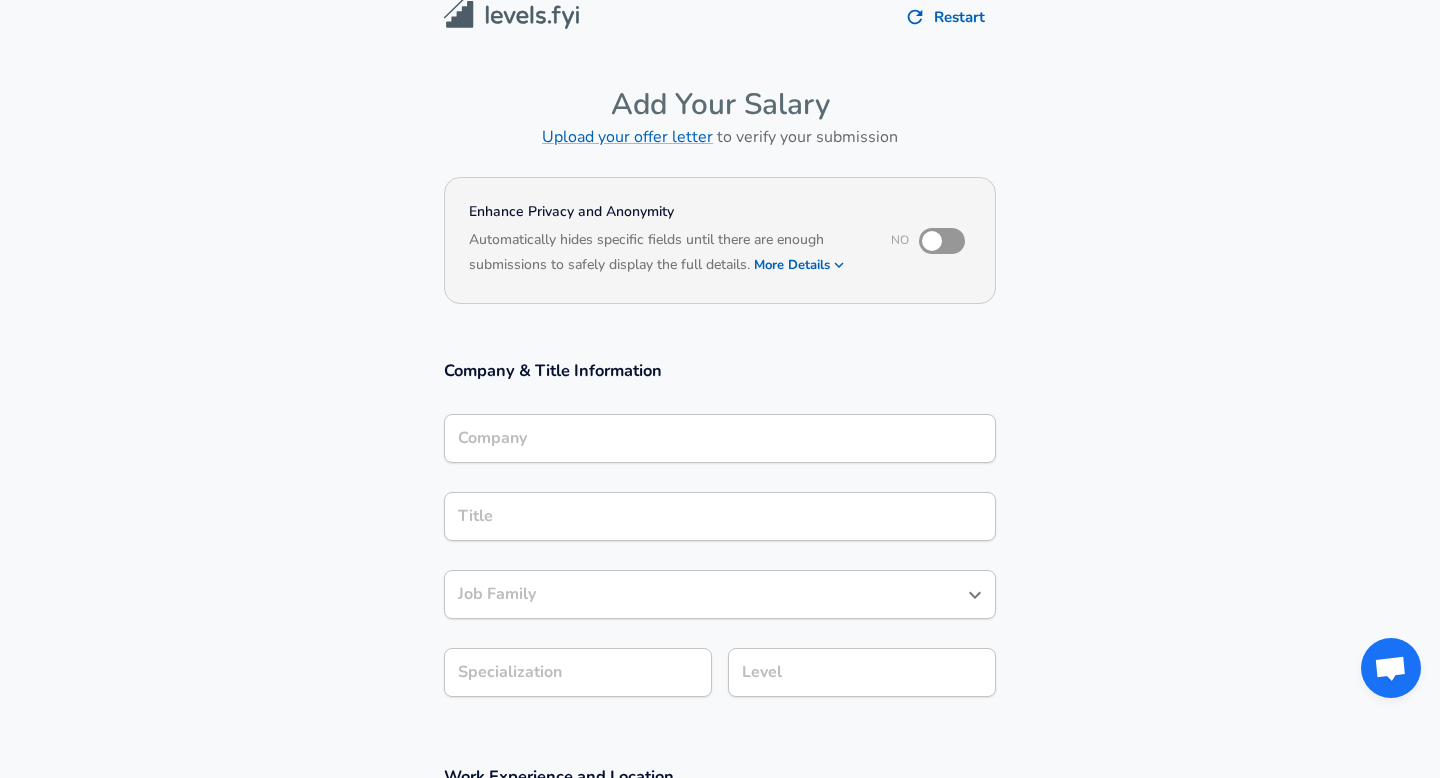 click on "Company" at bounding box center [720, 438] 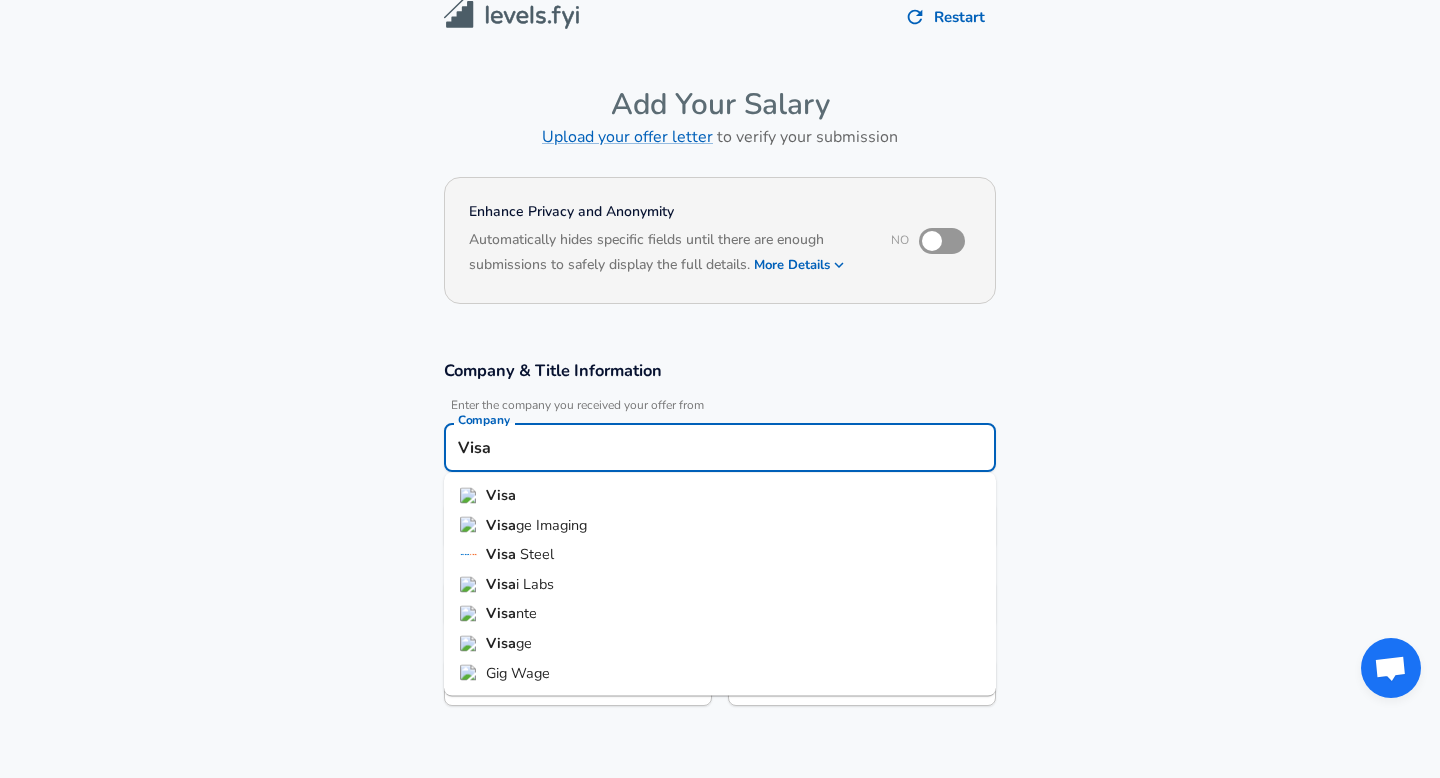 click on "Visa" at bounding box center [720, 496] 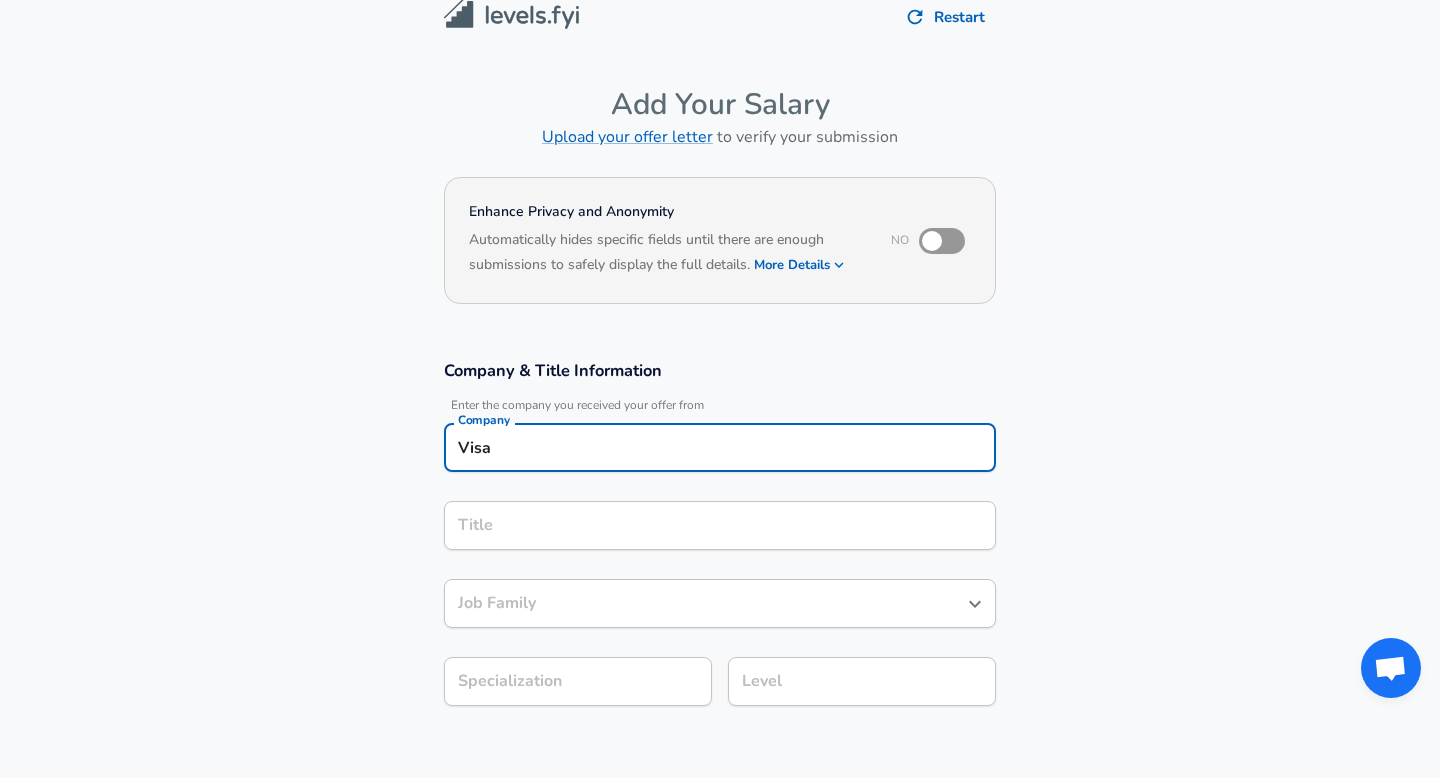 type on "Visa" 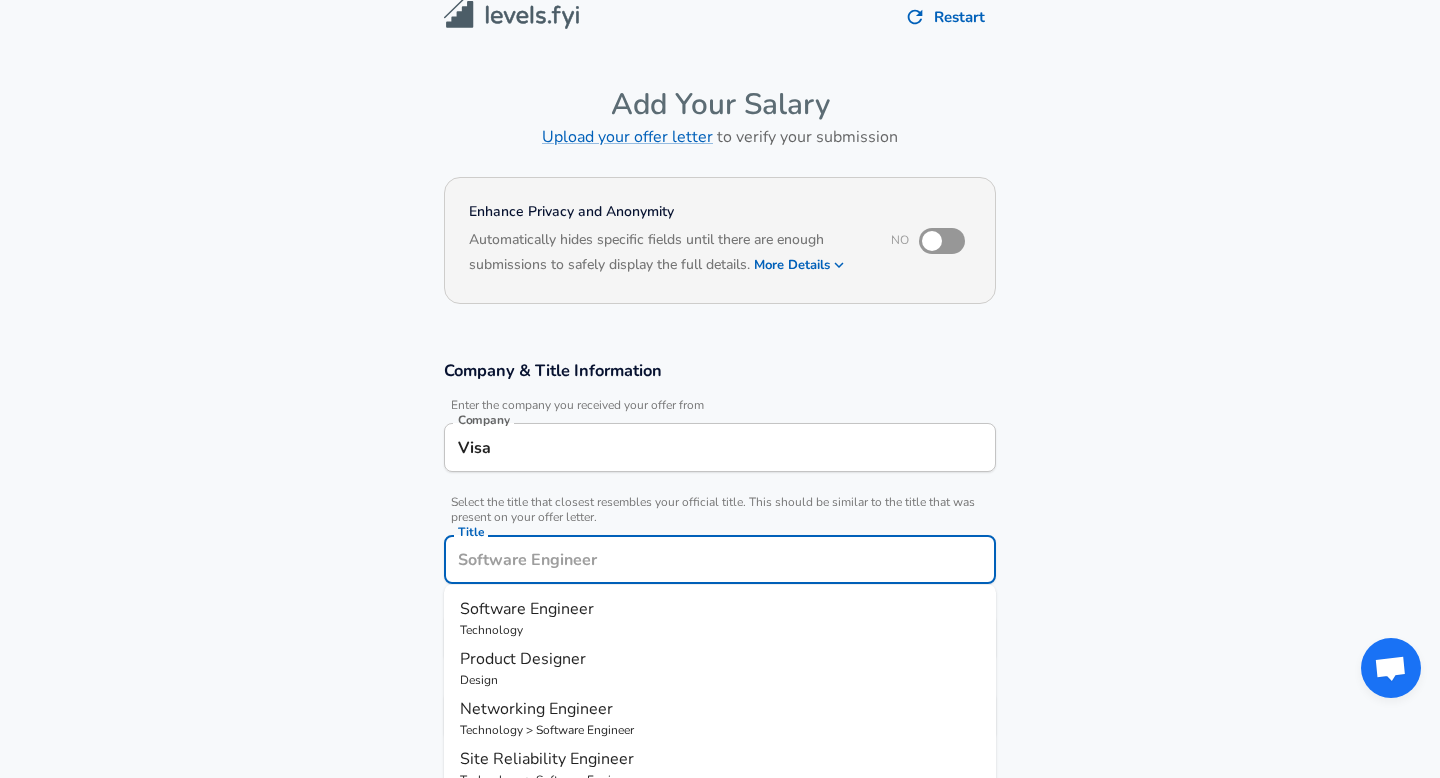 click on "Title" at bounding box center [720, 559] 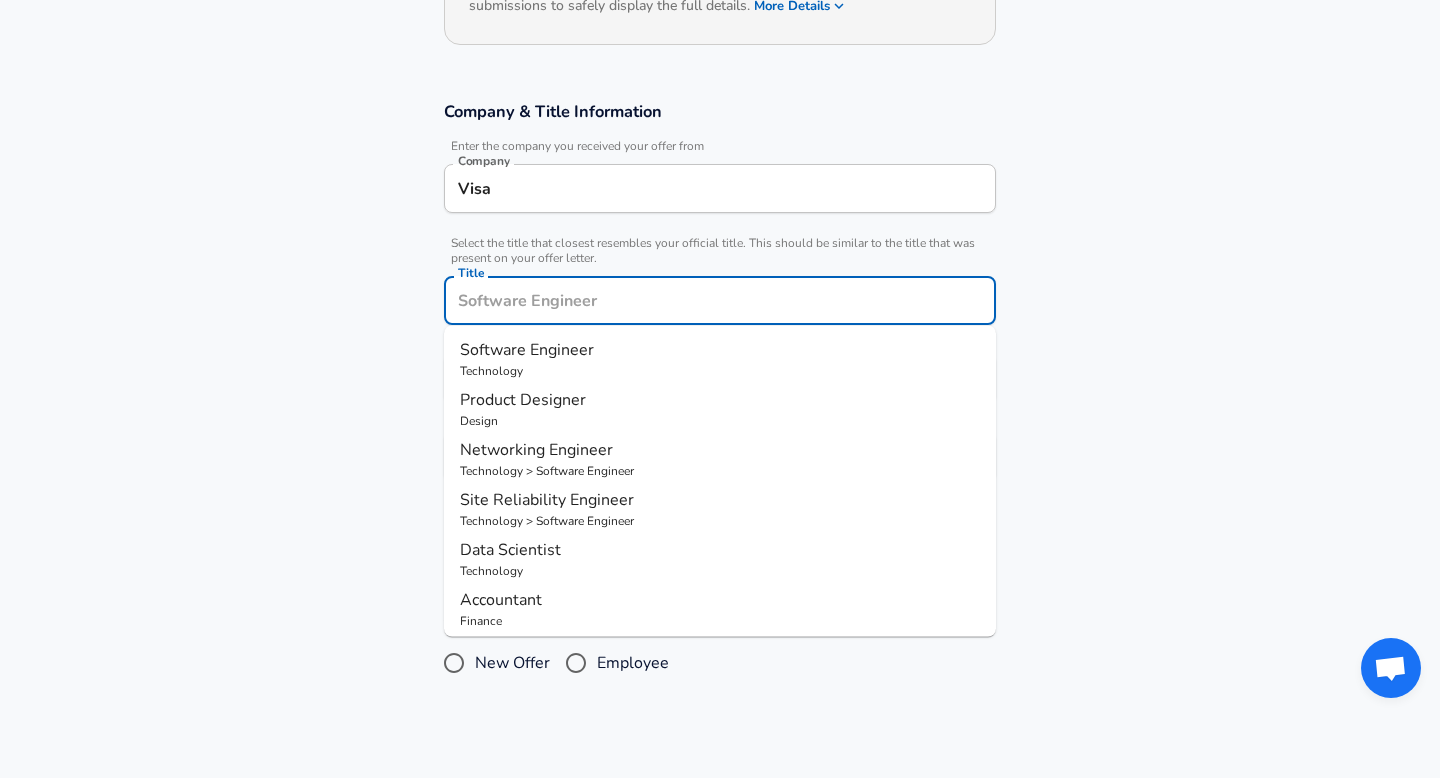 scroll, scrollTop: 281, scrollLeft: 0, axis: vertical 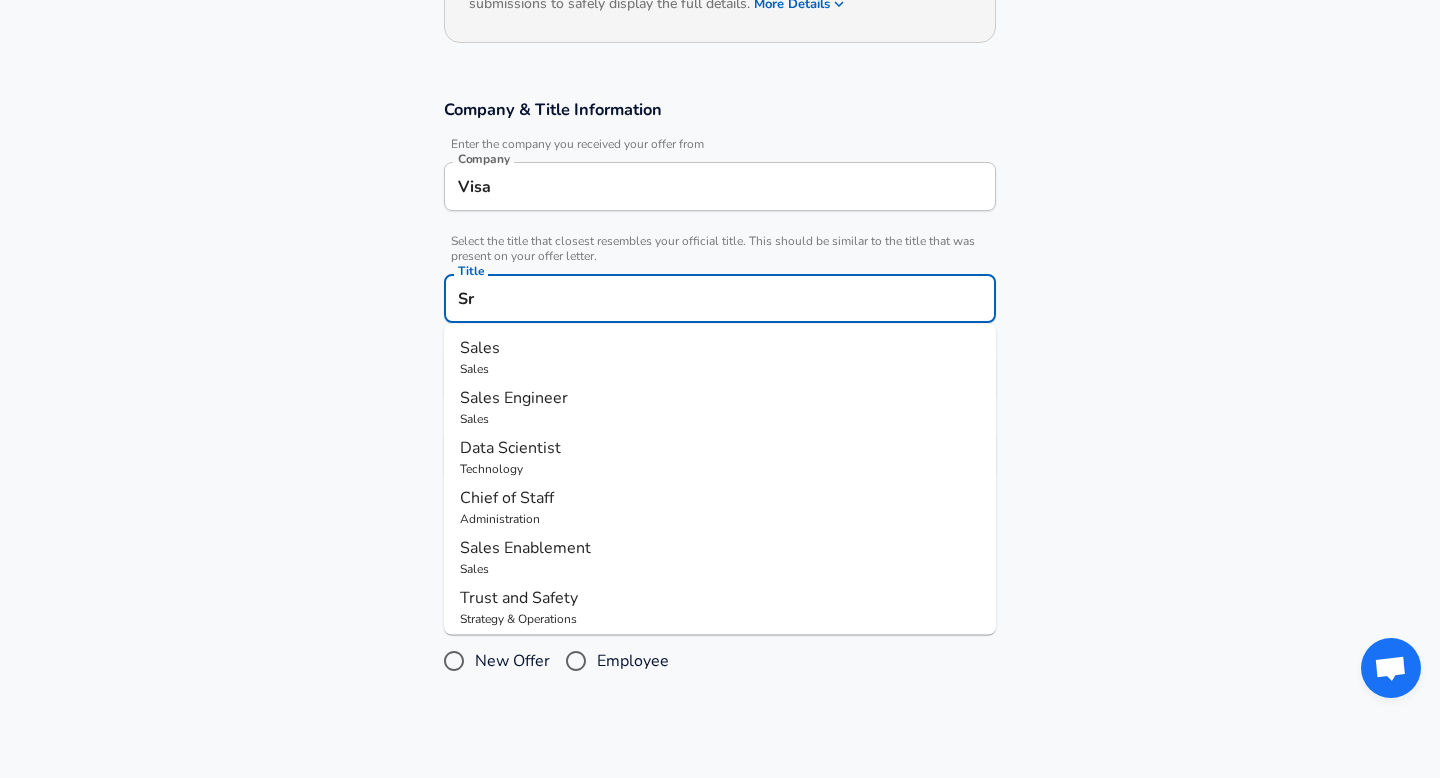type on "S" 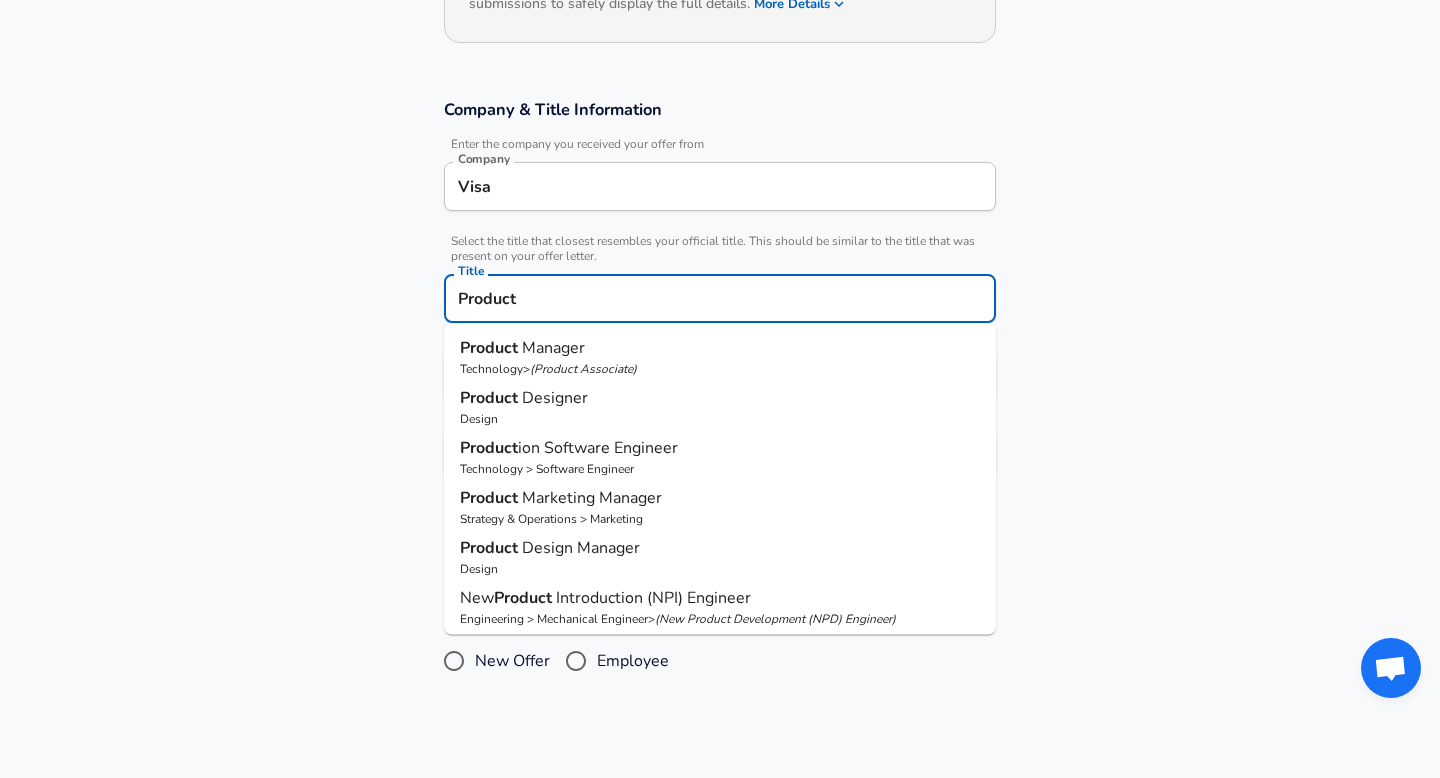 click on "Manager" at bounding box center [553, 348] 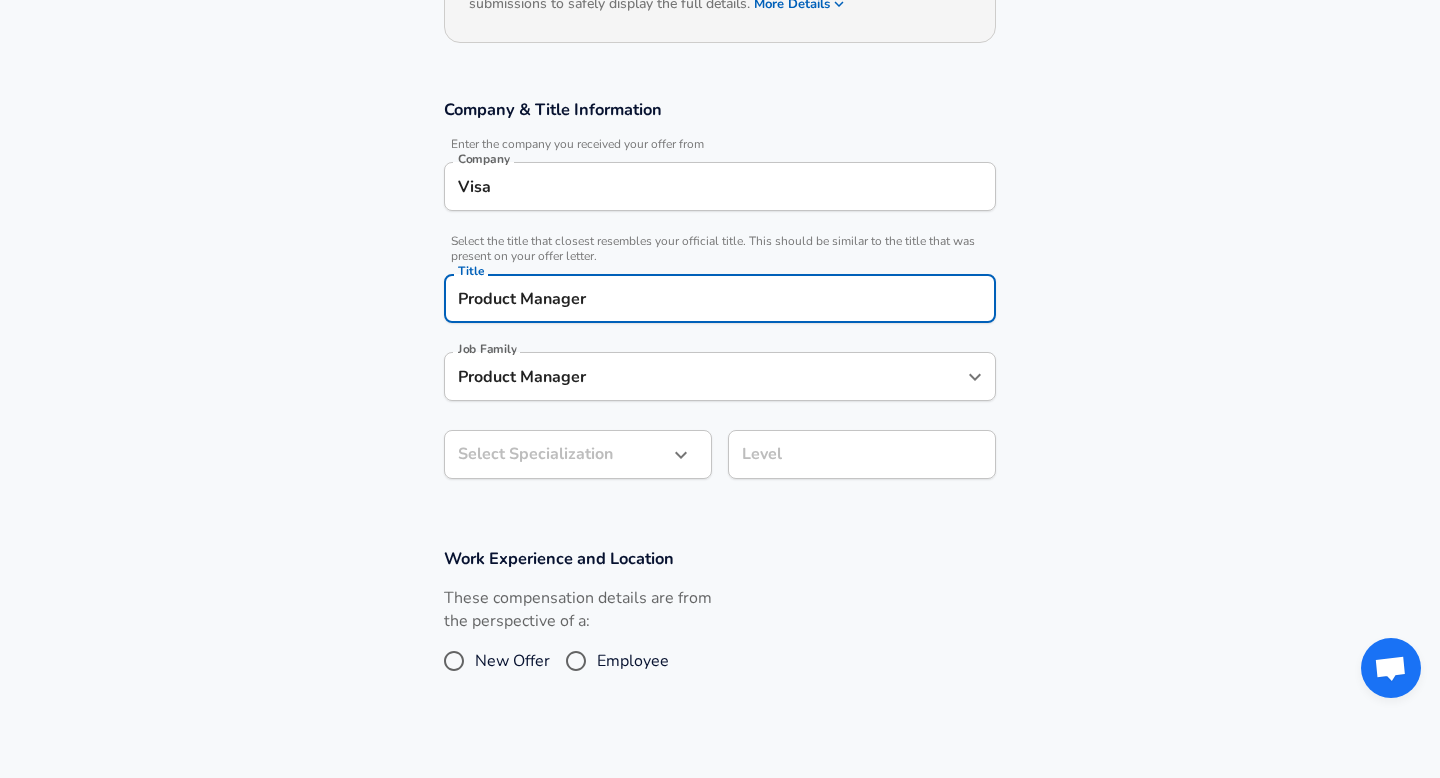 type on "Product Manager" 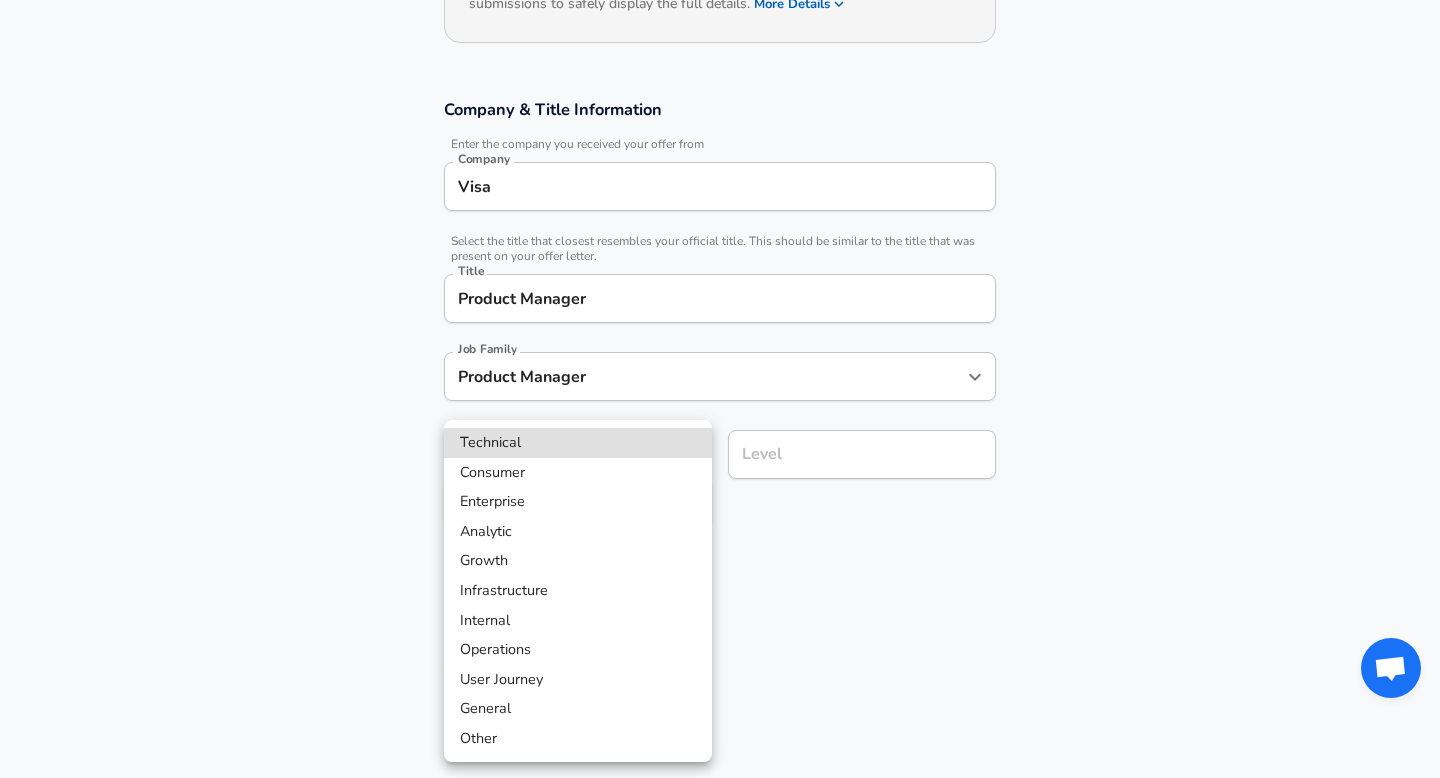 scroll, scrollTop: 341, scrollLeft: 0, axis: vertical 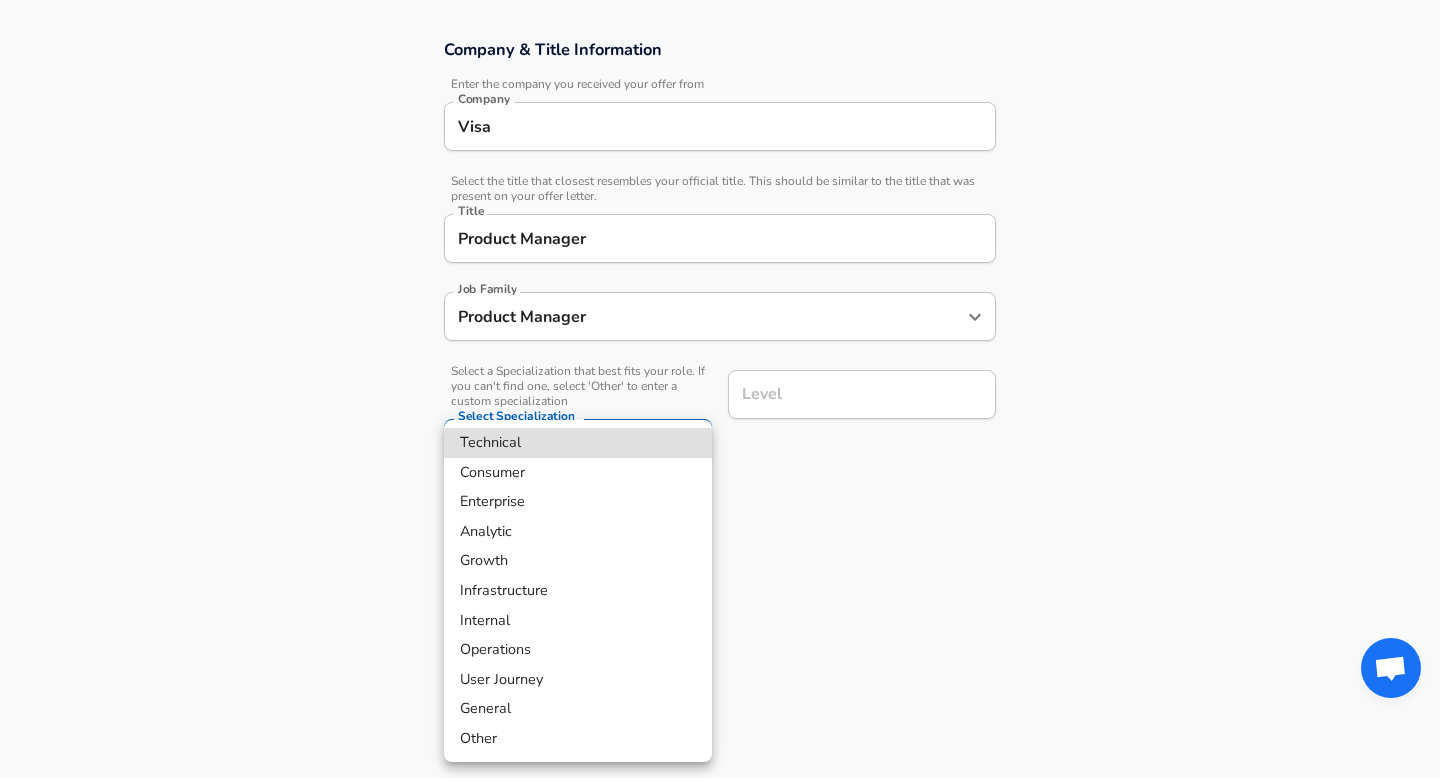 click on "Restart Add Your Salary Upload your offer letter   to verify your submission Enhance Privacy and Anonymity No Automatically hides specific fields until there are enough submissions to safely display the full details.   More Details Based on your submission and the data points that we have already collected, we will automatically hide and anonymize specific fields if there aren't enough data points to remain sufficiently anonymous. Company & Title Information   Enter the company you received your offer from Company Visa Company   Select the title that closest resembles your official title. This should be similar to the title that was present on your offer letter. Title Product Manager Title Job Family Product Manager Job Family   Select a Specialization that best fits your role. If you can't find one, select 'Other' to enter a custom specialization Select Specialization ​ Select Specialization Level Level Work Experience and Location These compensation details are from the perspective of a: New Offer     and" at bounding box center (720, 48) 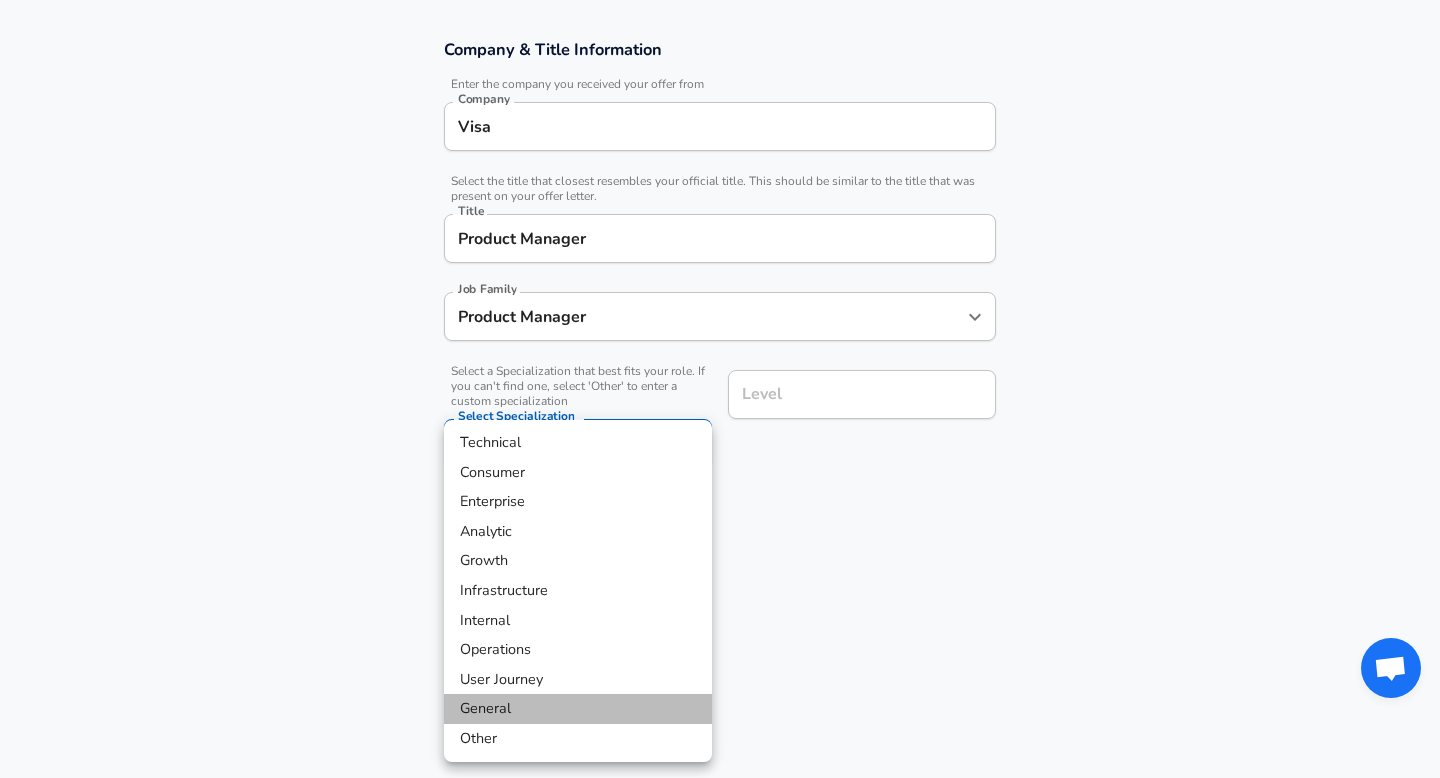 click on "General" at bounding box center [578, 709] 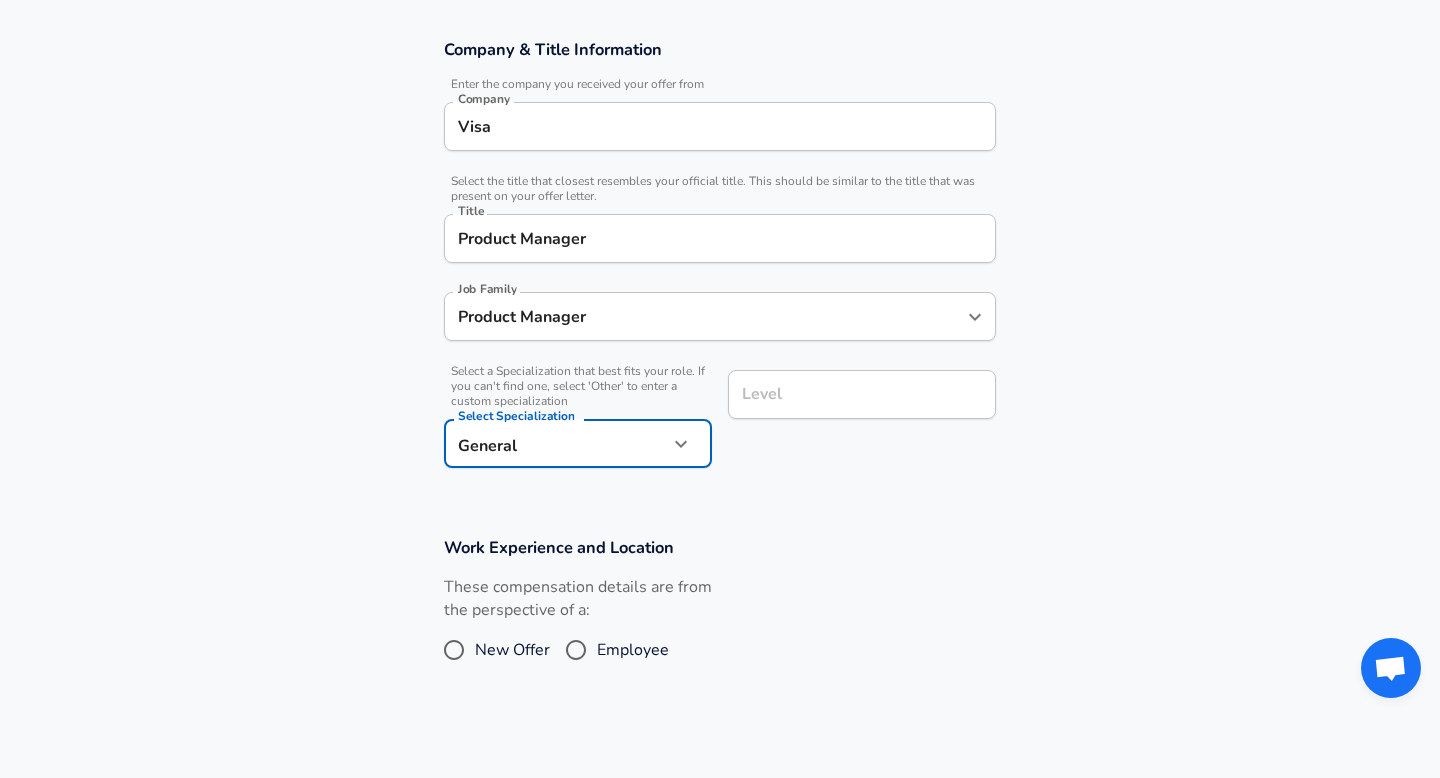 click on "Level" at bounding box center [862, 394] 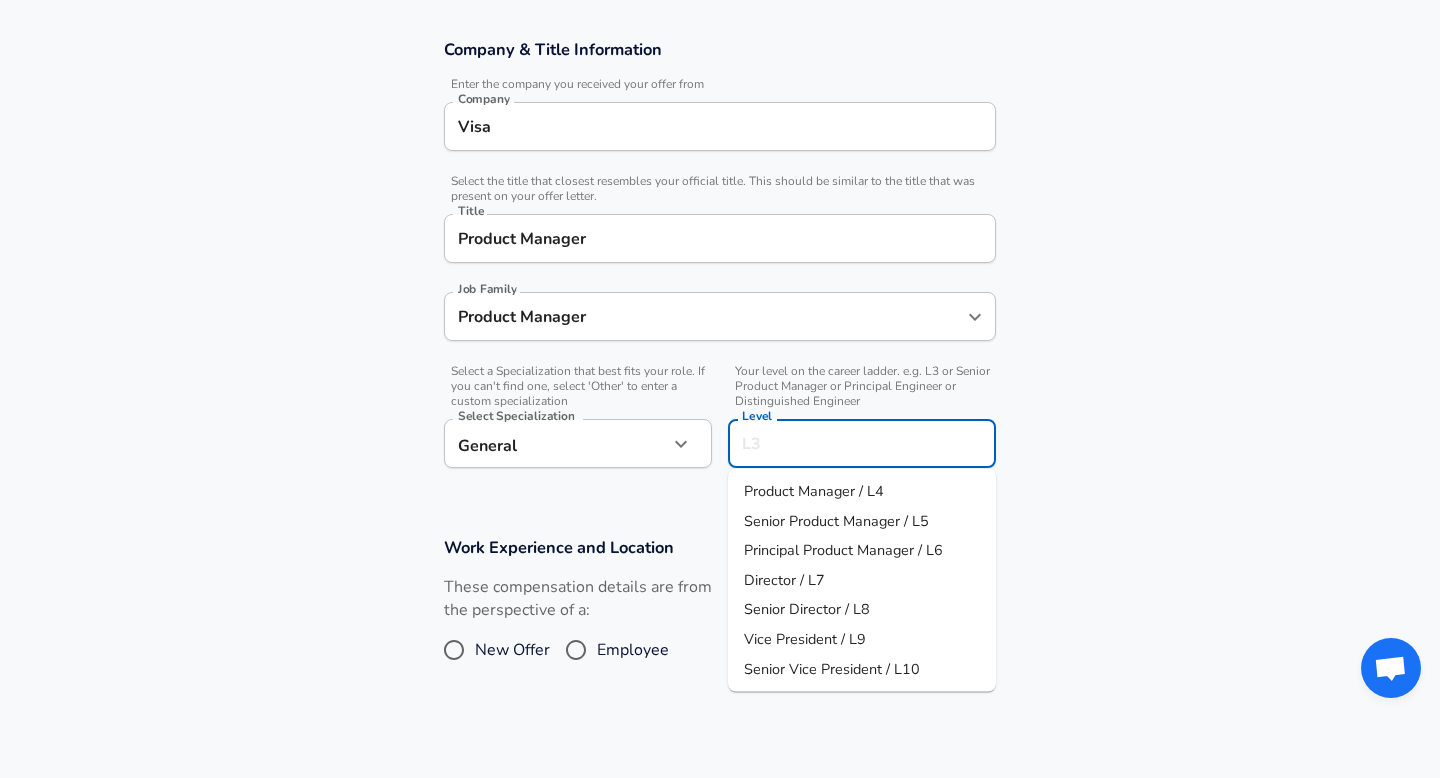 scroll, scrollTop: 381, scrollLeft: 0, axis: vertical 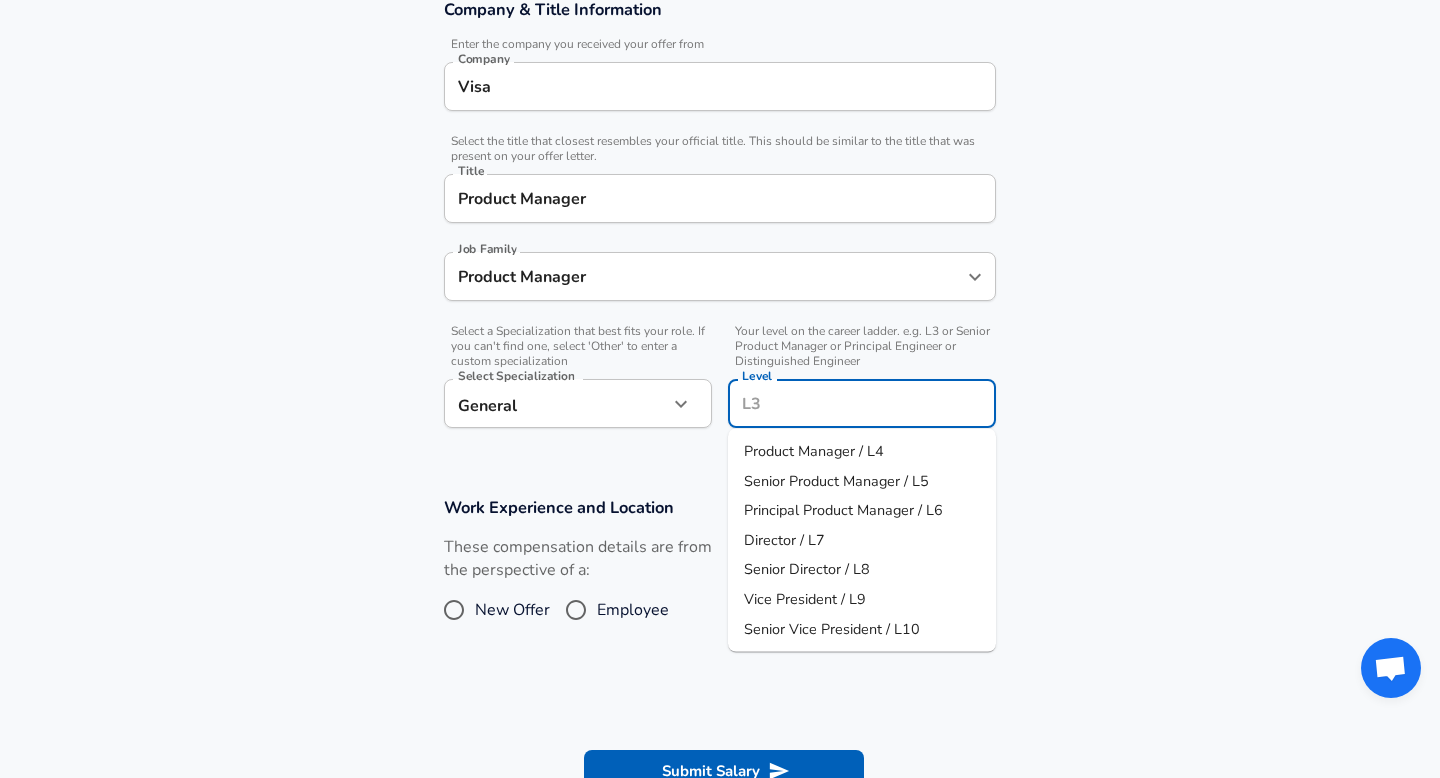 click on "Product Manager / L4" at bounding box center (814, 451) 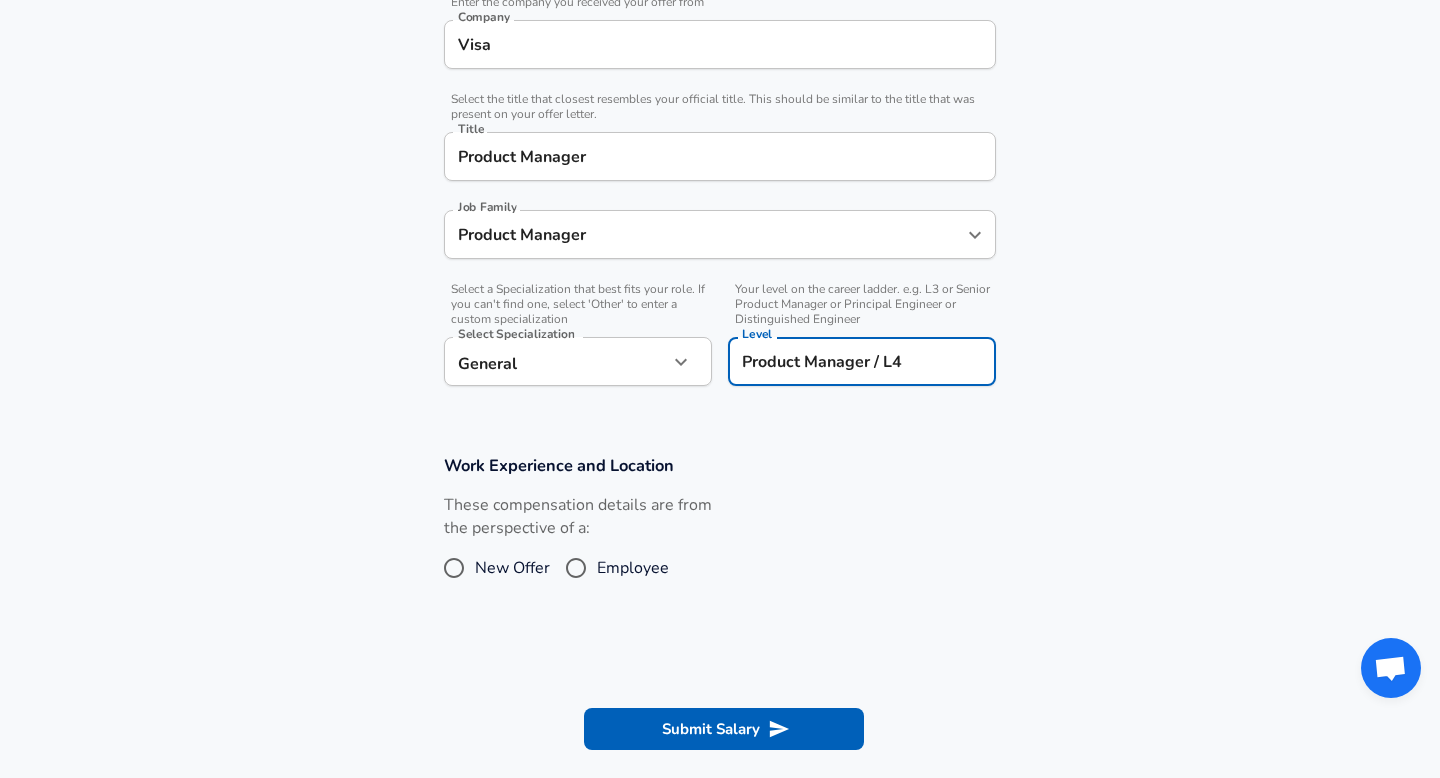 scroll, scrollTop: 428, scrollLeft: 0, axis: vertical 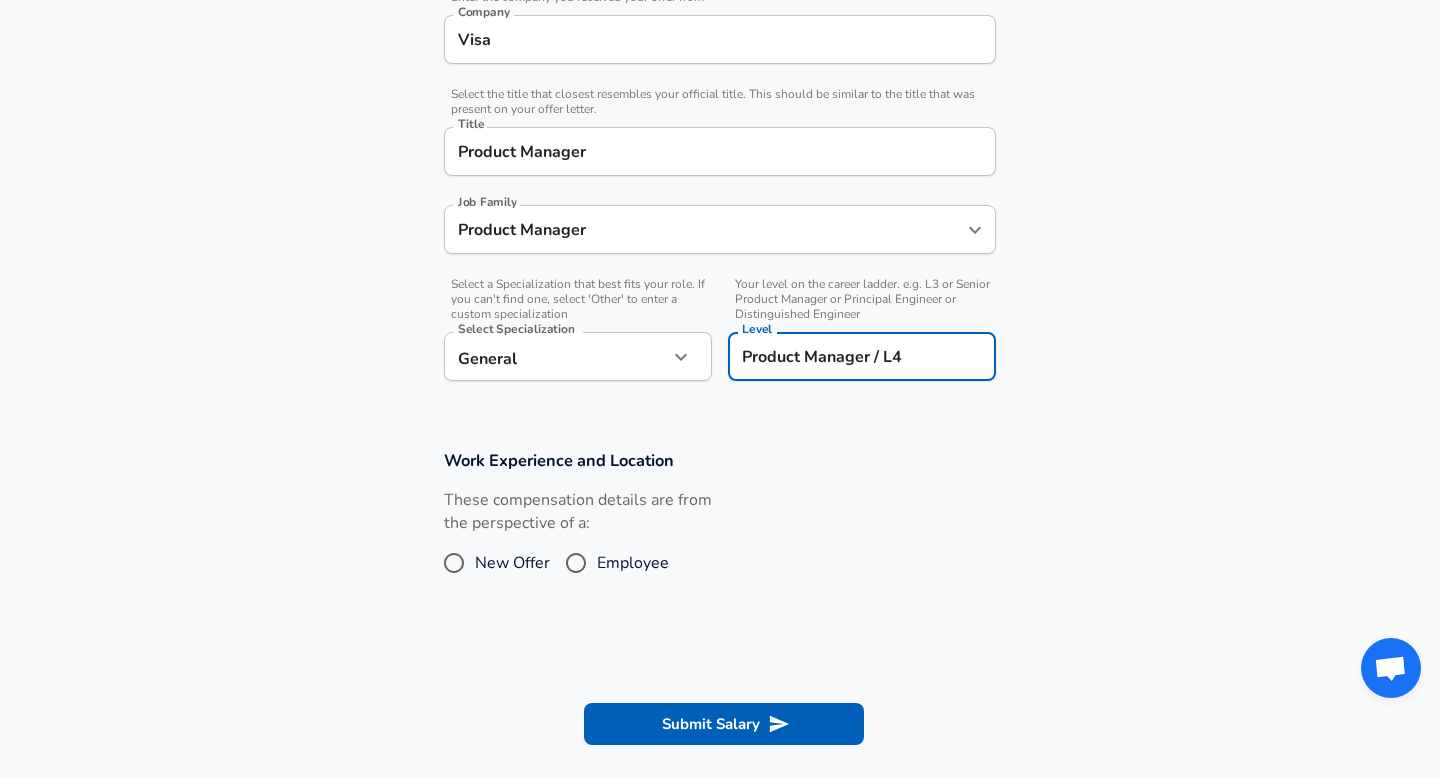 click on "Employee" at bounding box center [576, 563] 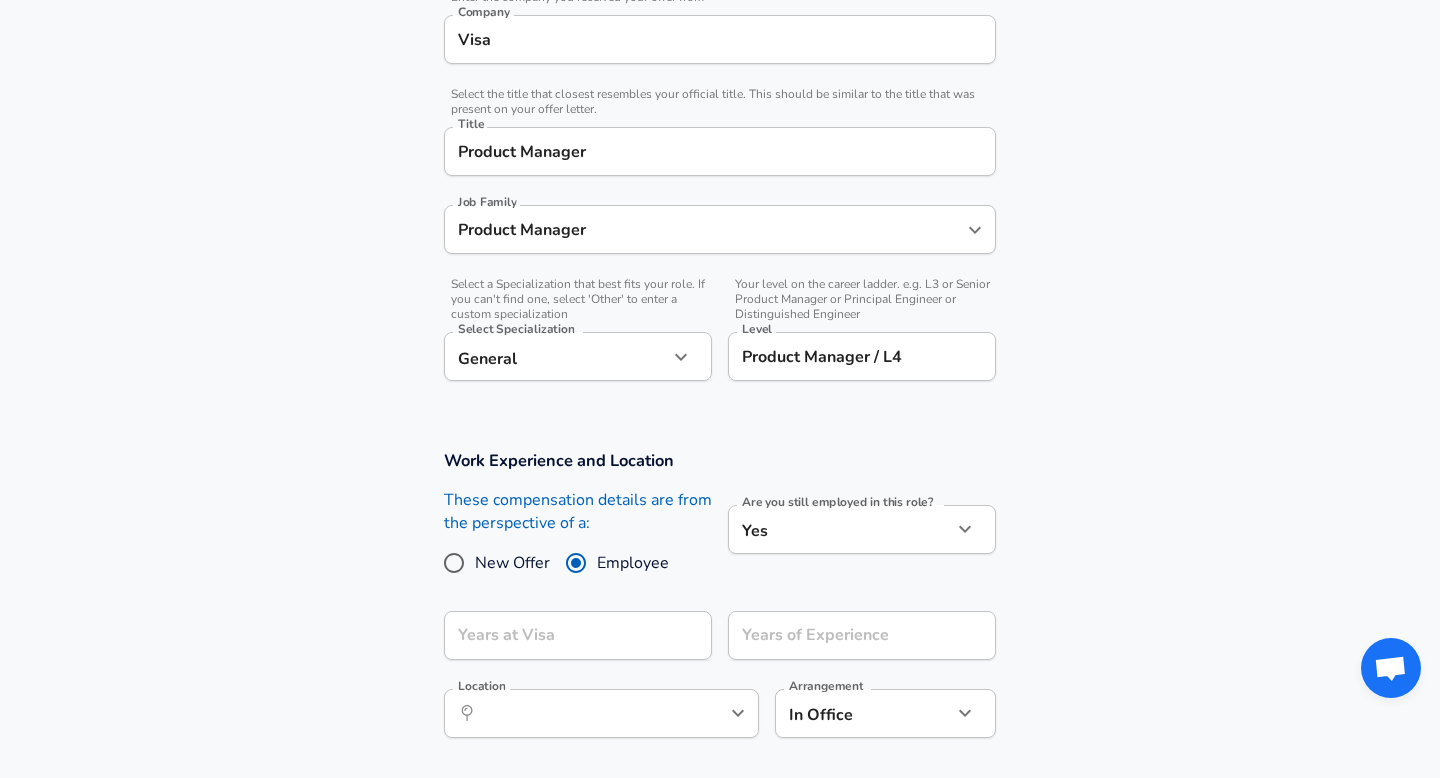 scroll, scrollTop: 551, scrollLeft: 0, axis: vertical 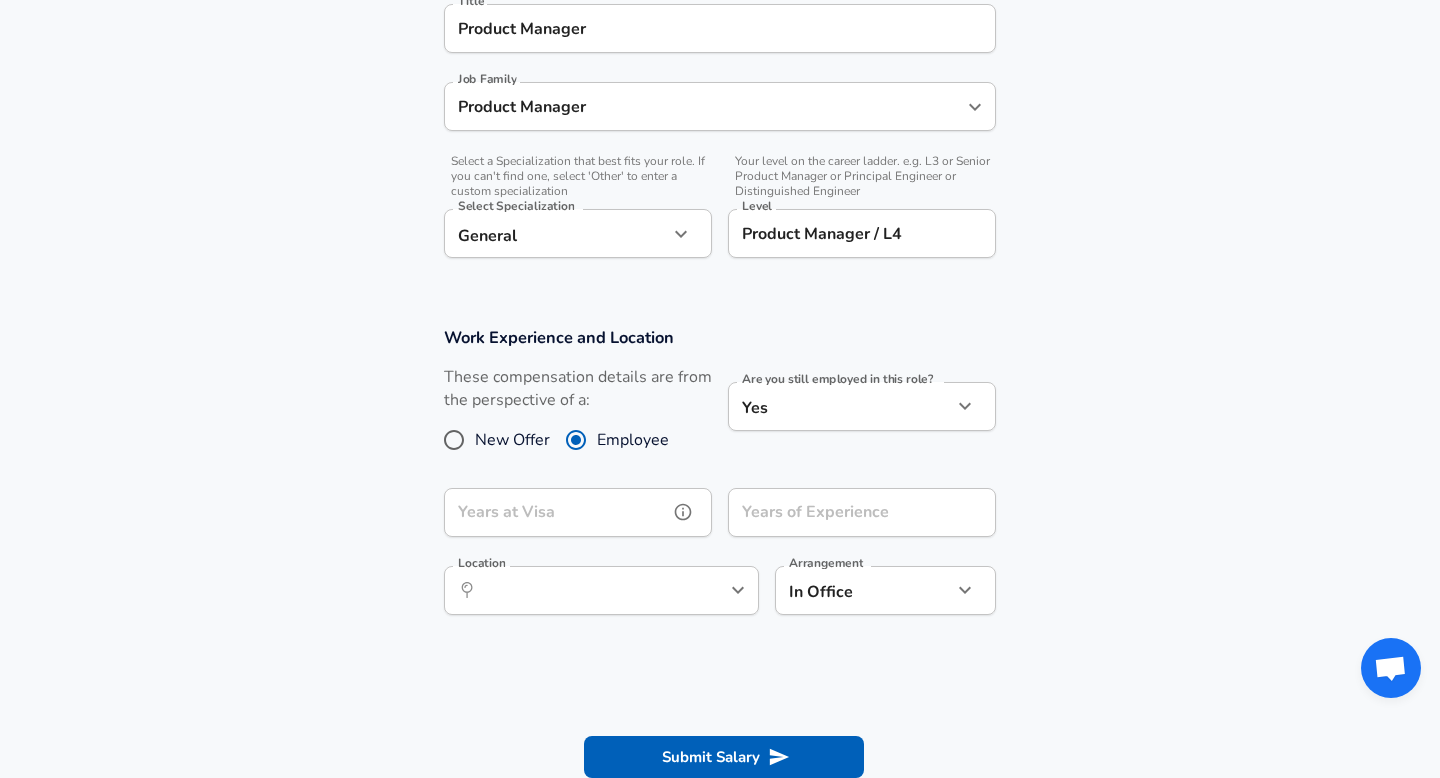 click on "Years at Visa" at bounding box center (556, 512) 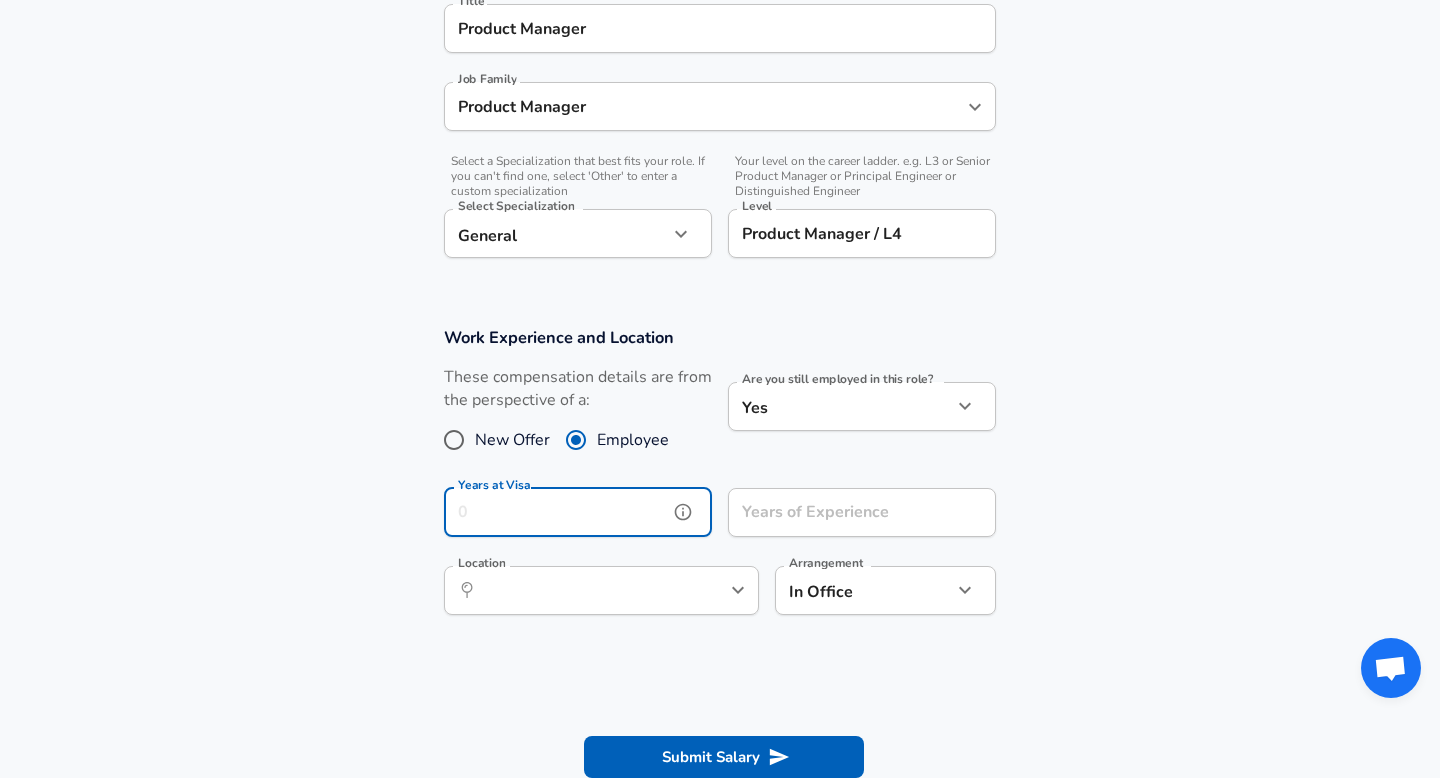 type on "5" 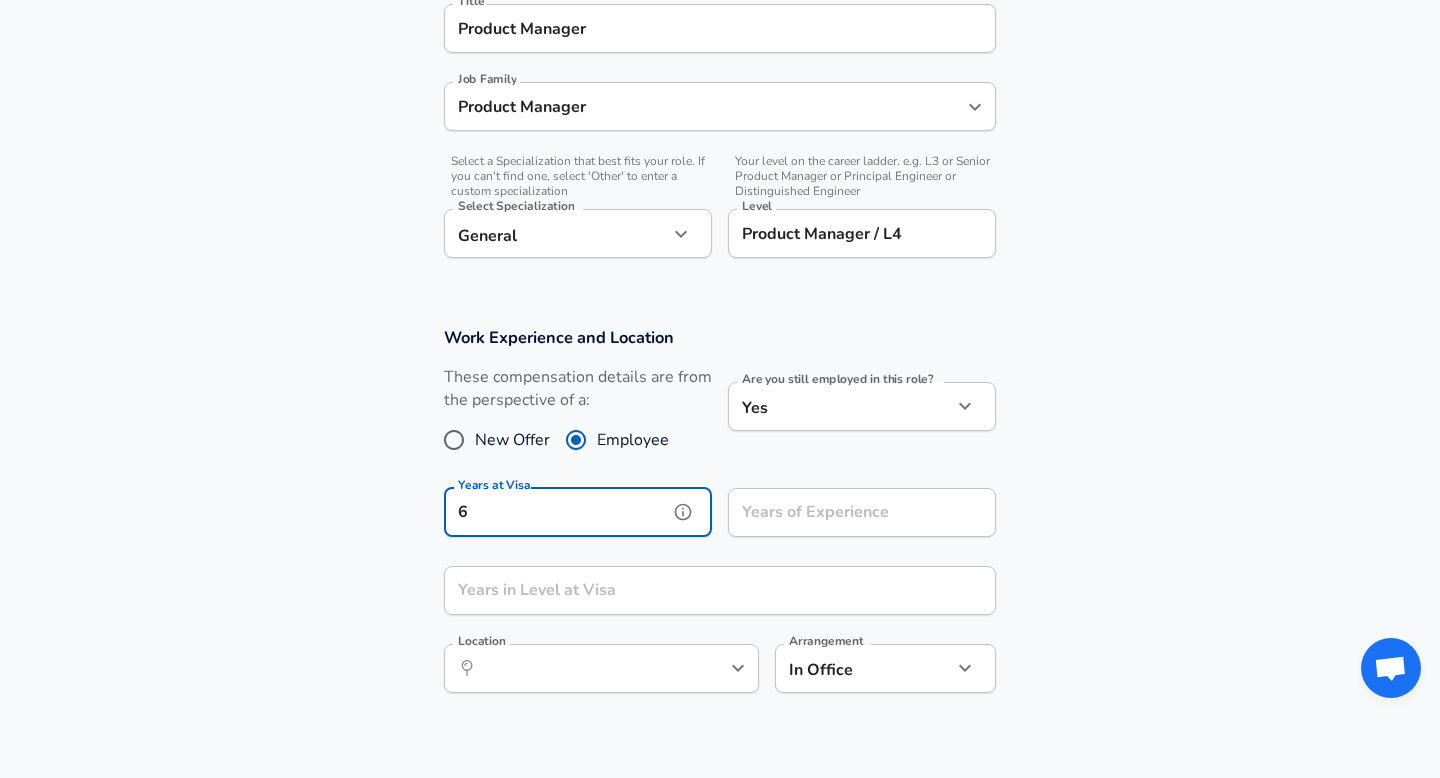 type on "6" 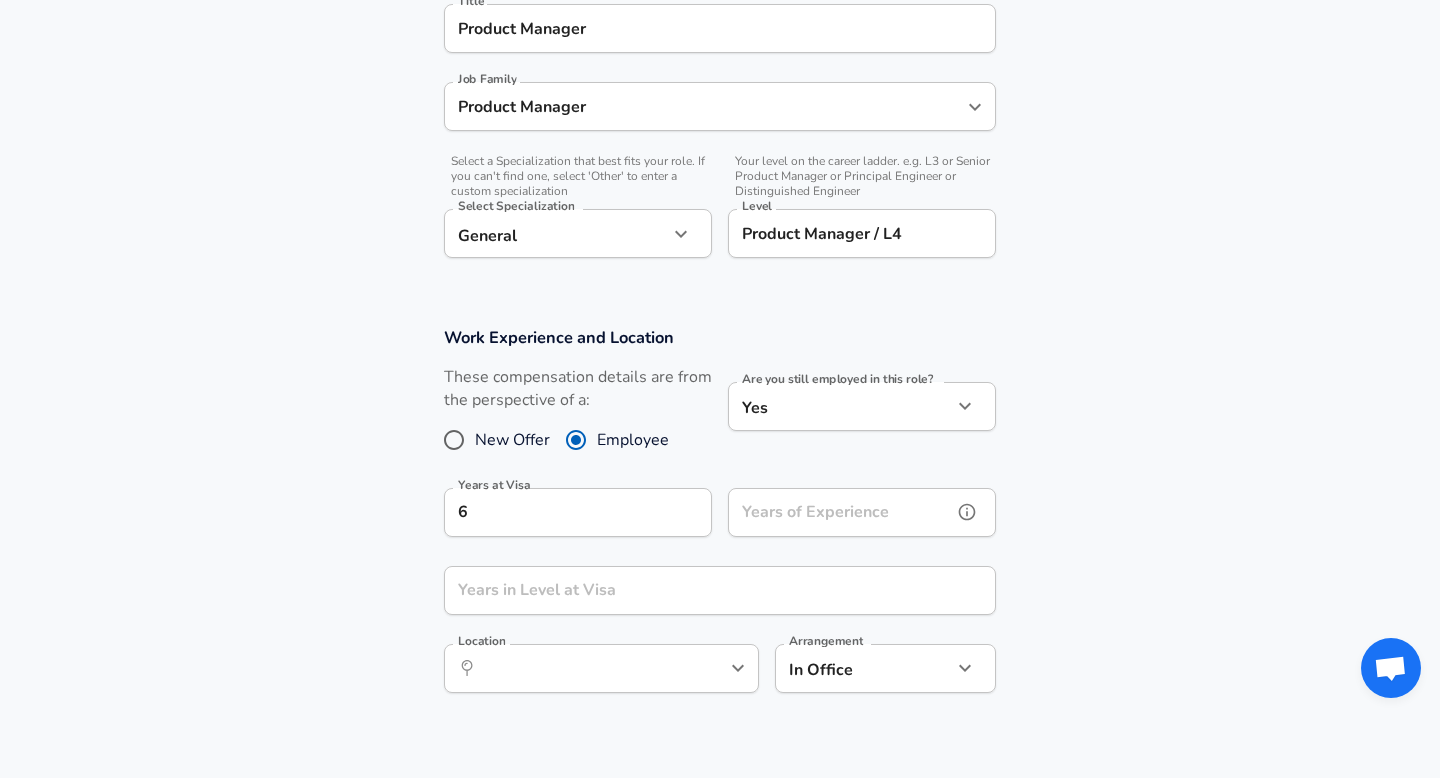 click on "Years of Experience" at bounding box center (840, 512) 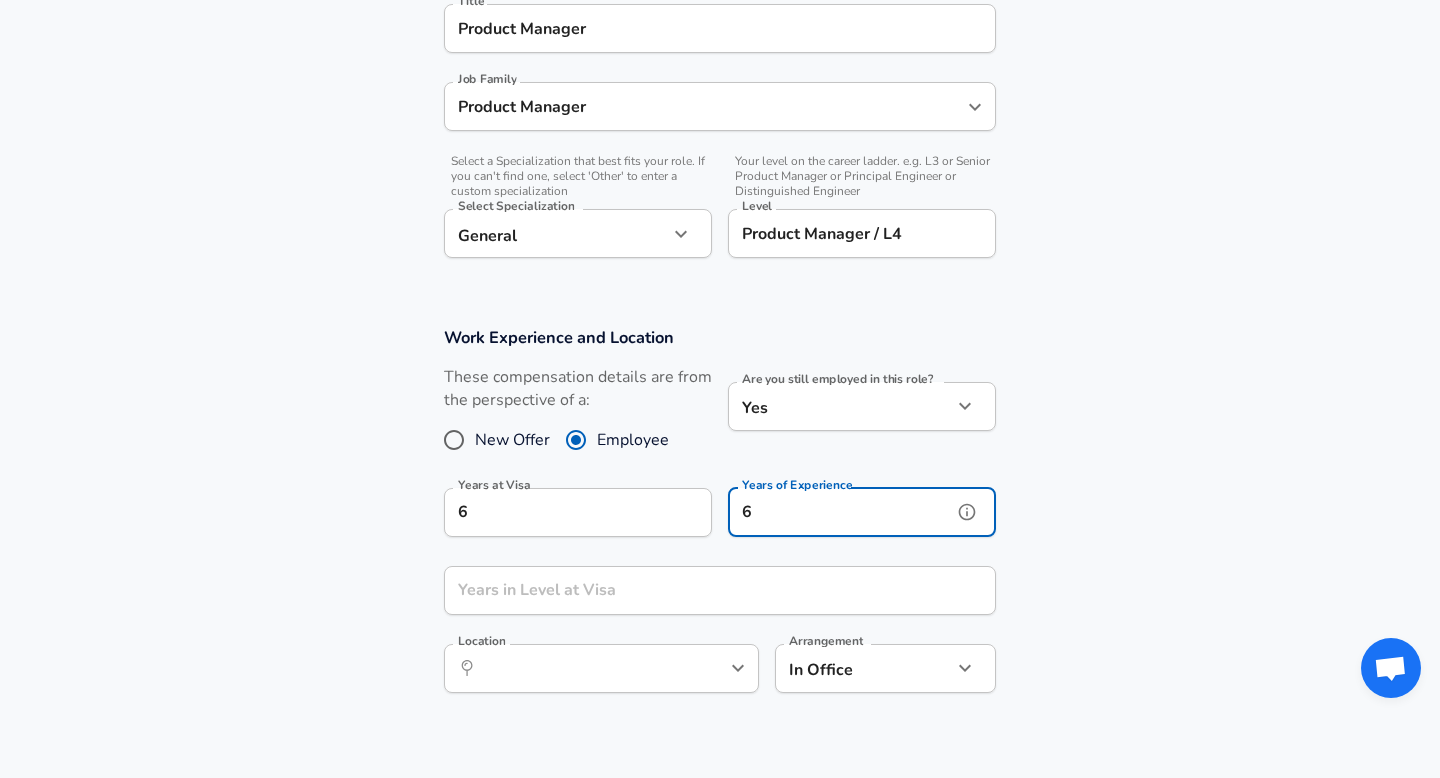 type on "6" 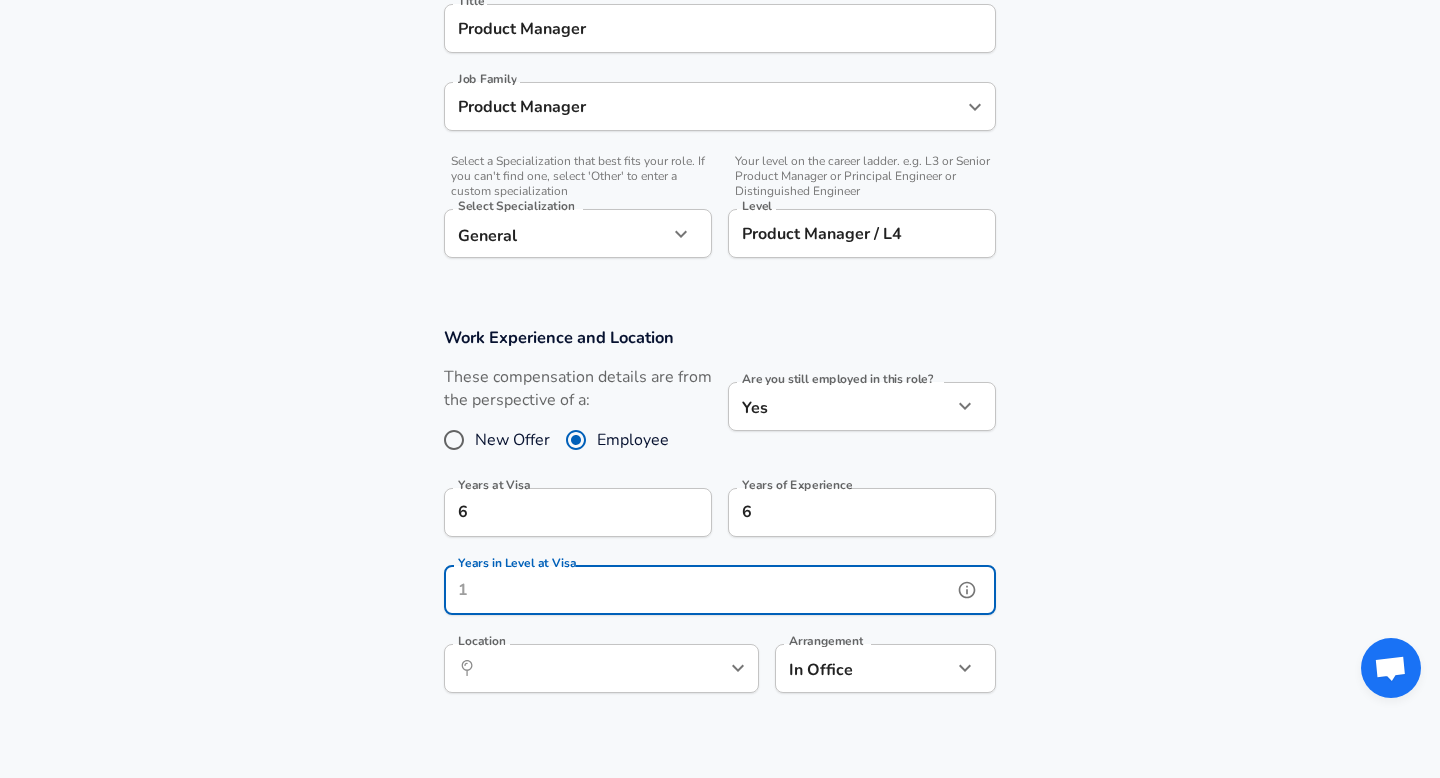 click on "Years in Level at Visa" at bounding box center [698, 590] 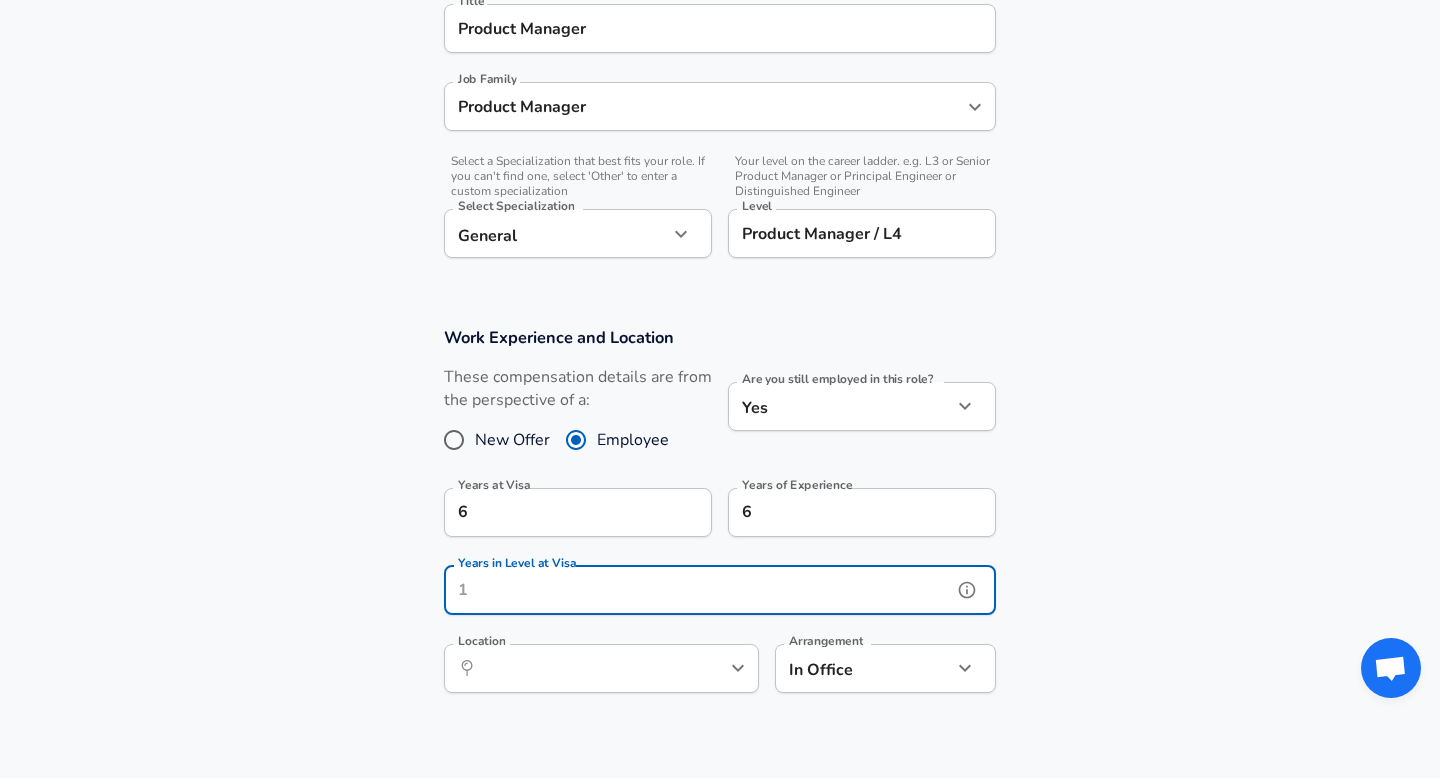 click 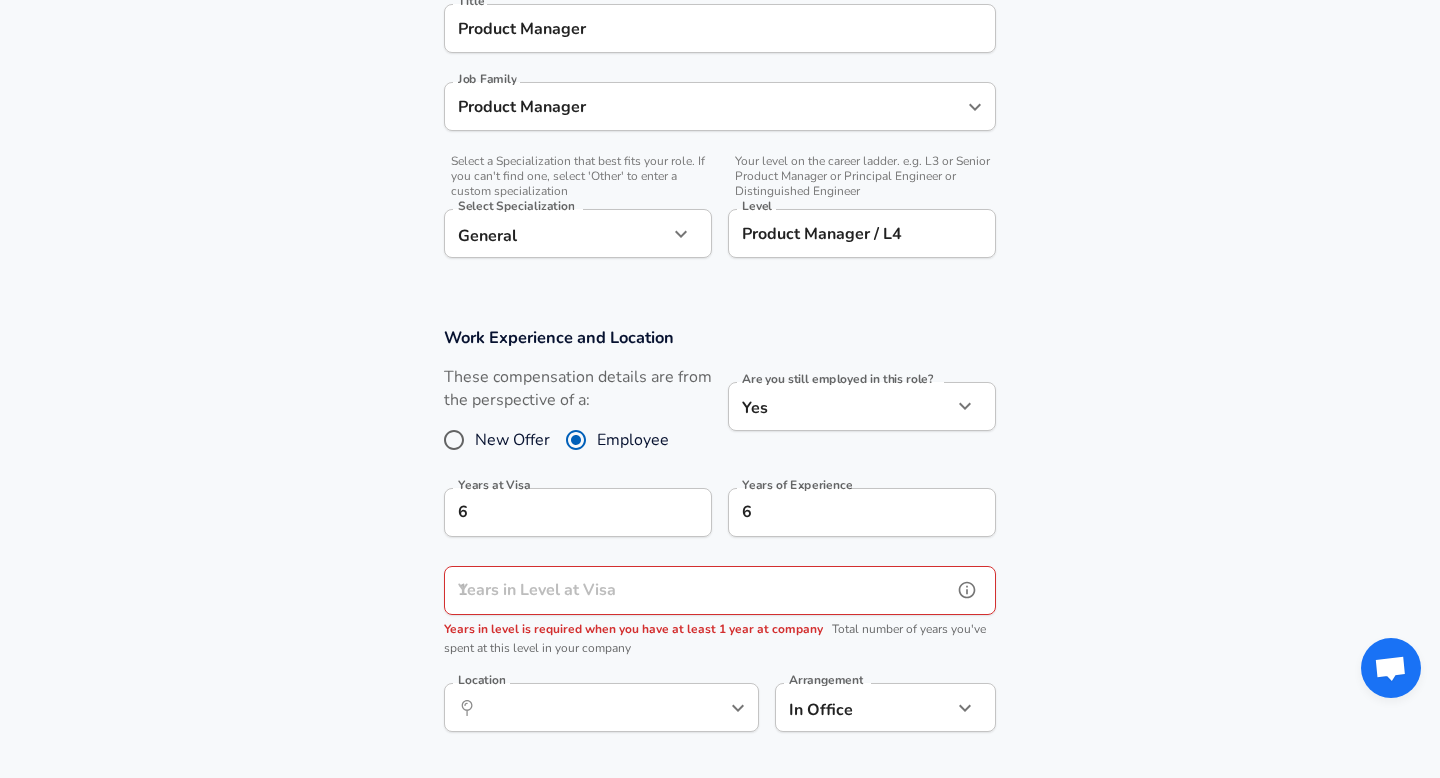 scroll, scrollTop: 597, scrollLeft: 0, axis: vertical 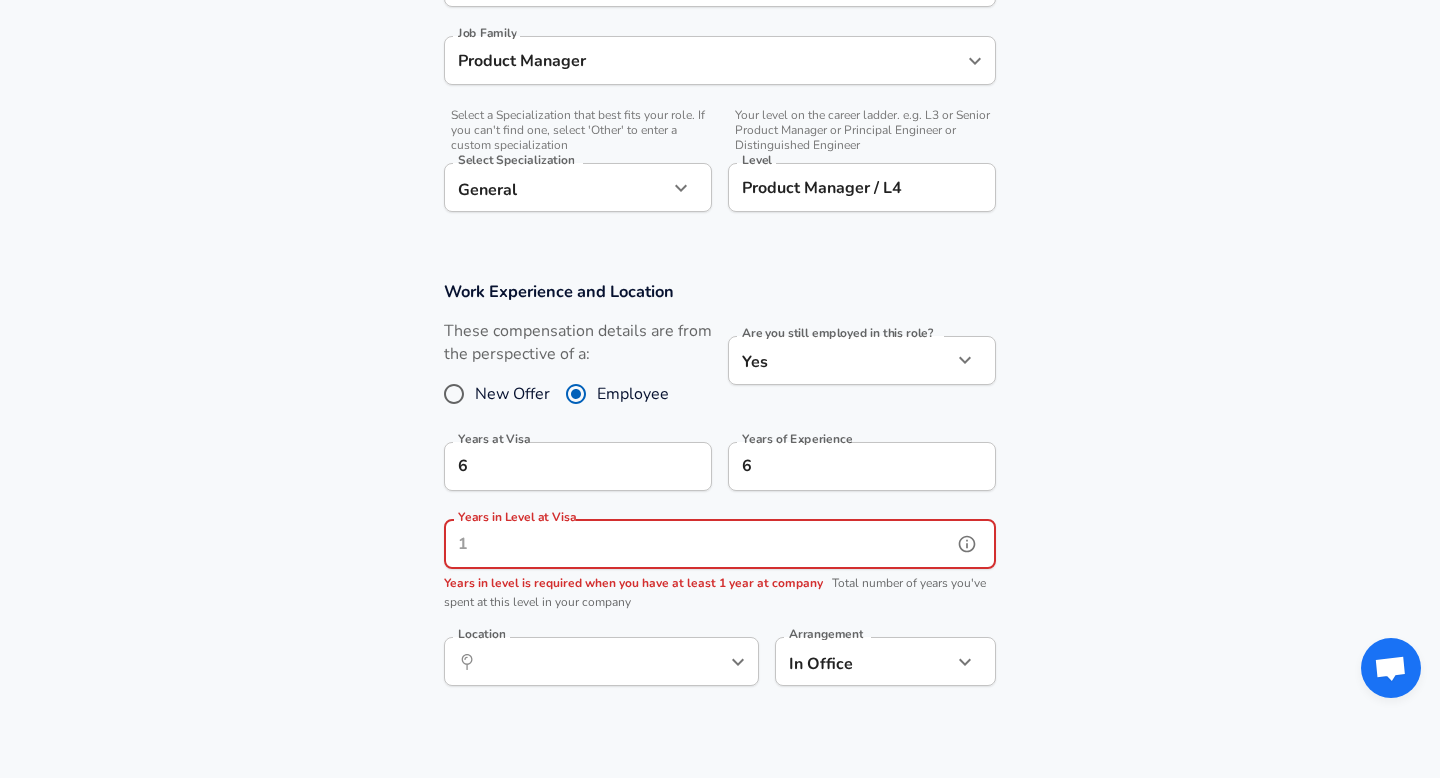 click on "Years in Level at Visa" at bounding box center [698, 544] 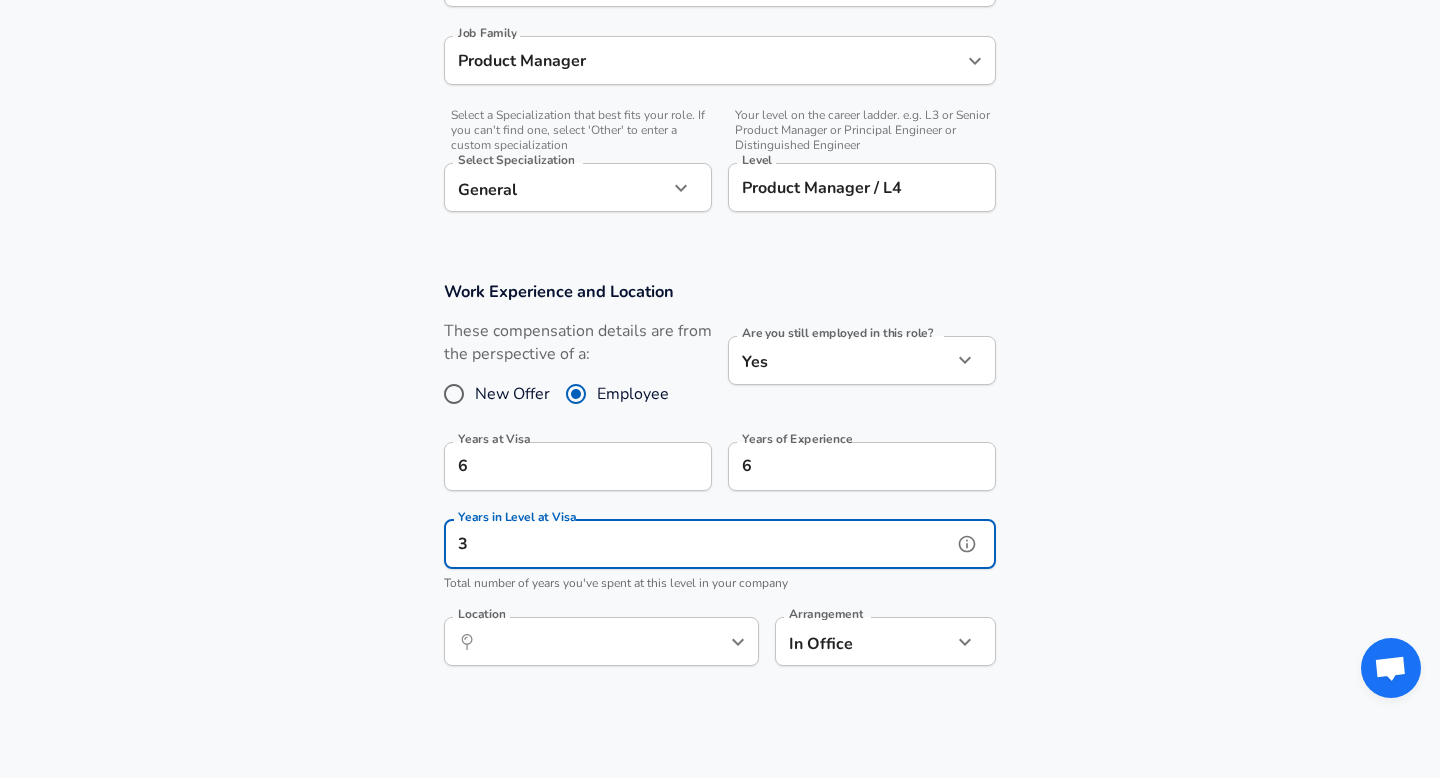 type on "3" 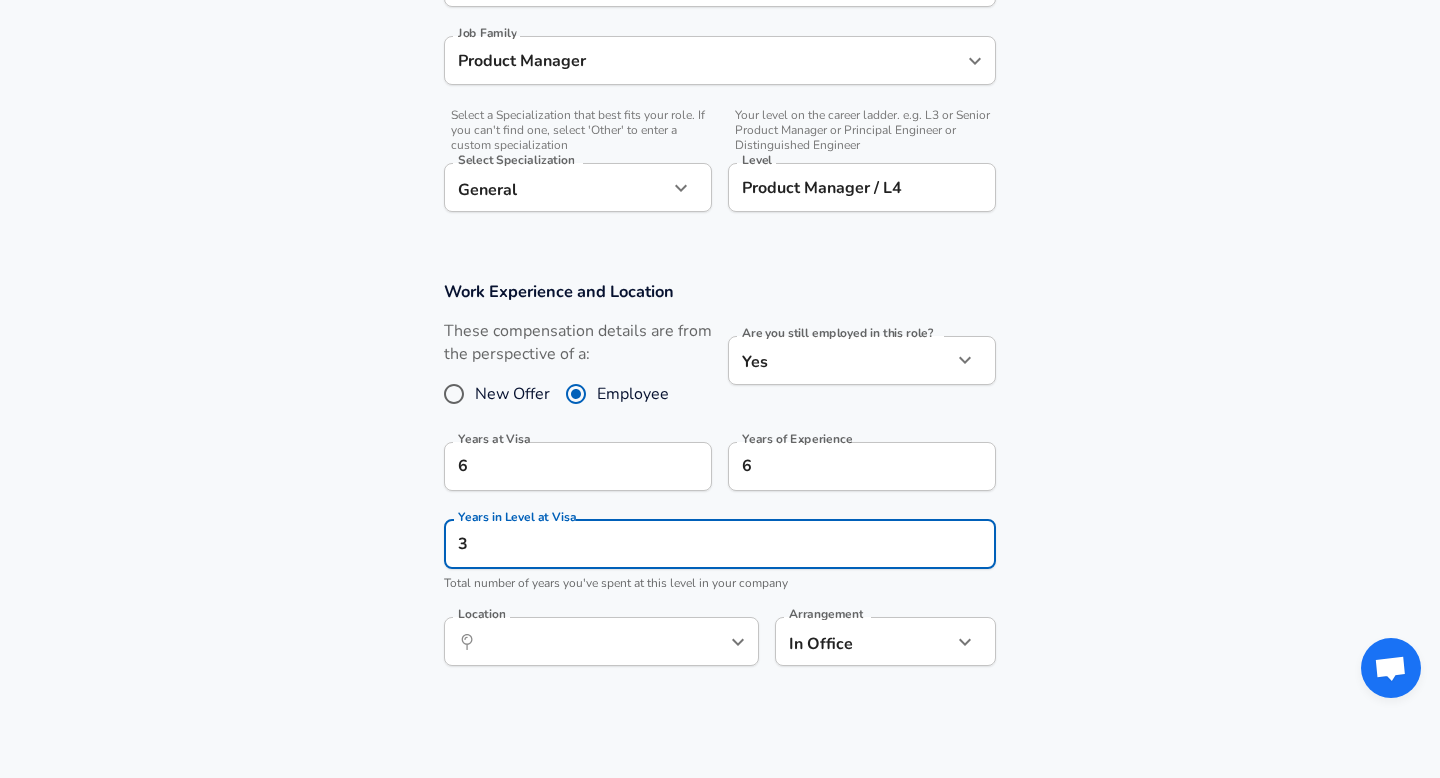 click on "Work Experience and Location These compensation details are from the perspective of a: New Offer Employee Are you still employed in this role? Yes yes Are you still employed in this role? Years at Visa 6 Years at Visa Years of Experience 6 Years of Experience Years in Level at Visa 3 Years in Level at Visa   Total number of years you've spent at this level in your company Location ​ Location Arrangement In Office office Arrangement" at bounding box center (720, 484) 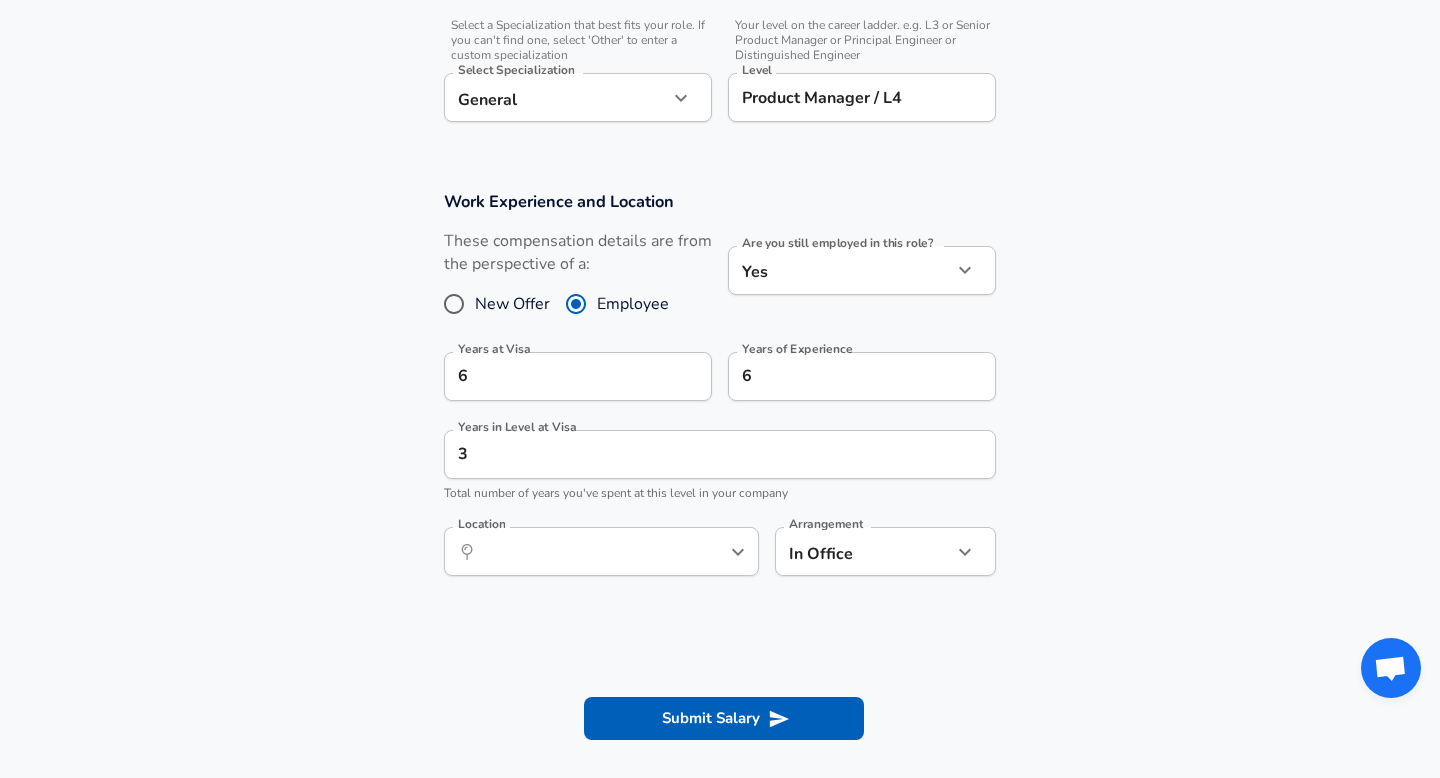 scroll, scrollTop: 699, scrollLeft: 0, axis: vertical 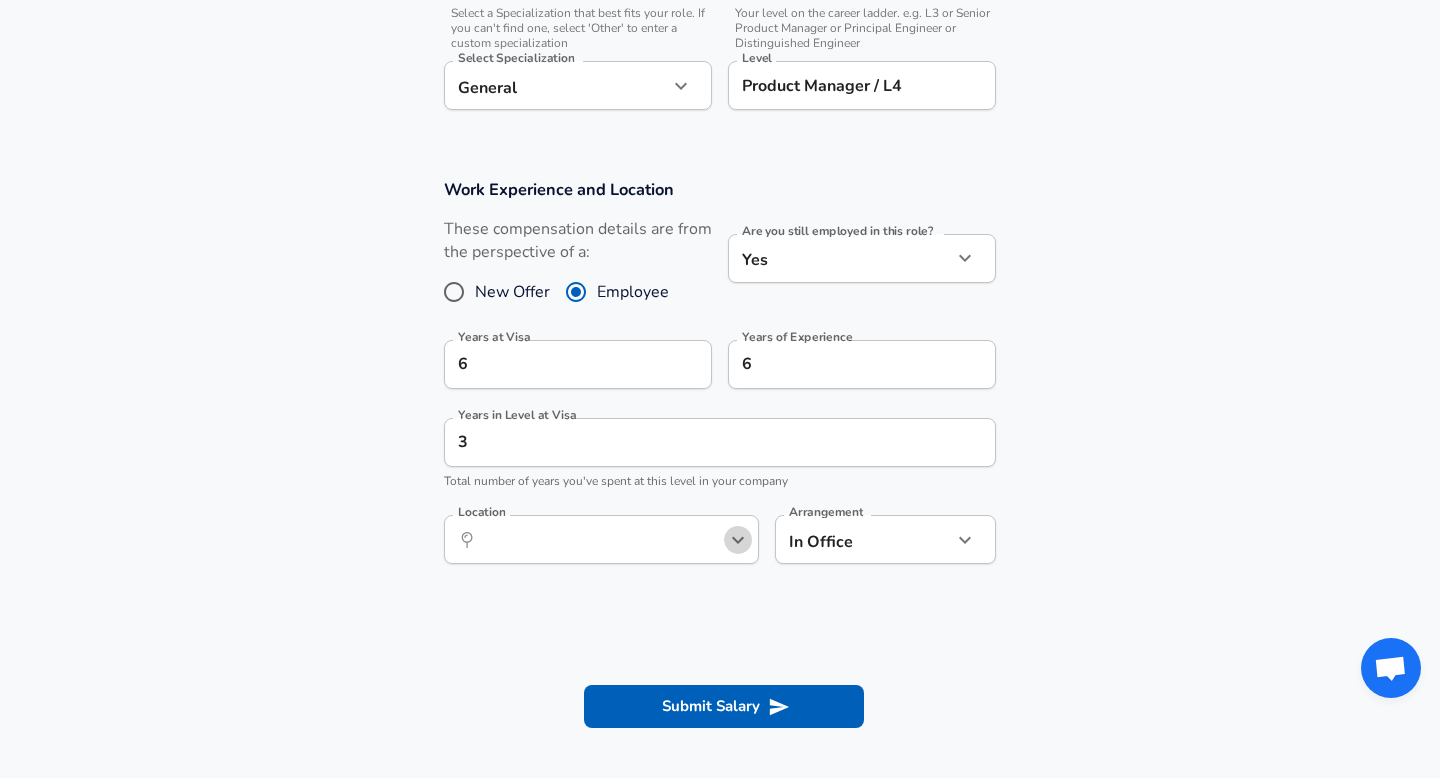 click 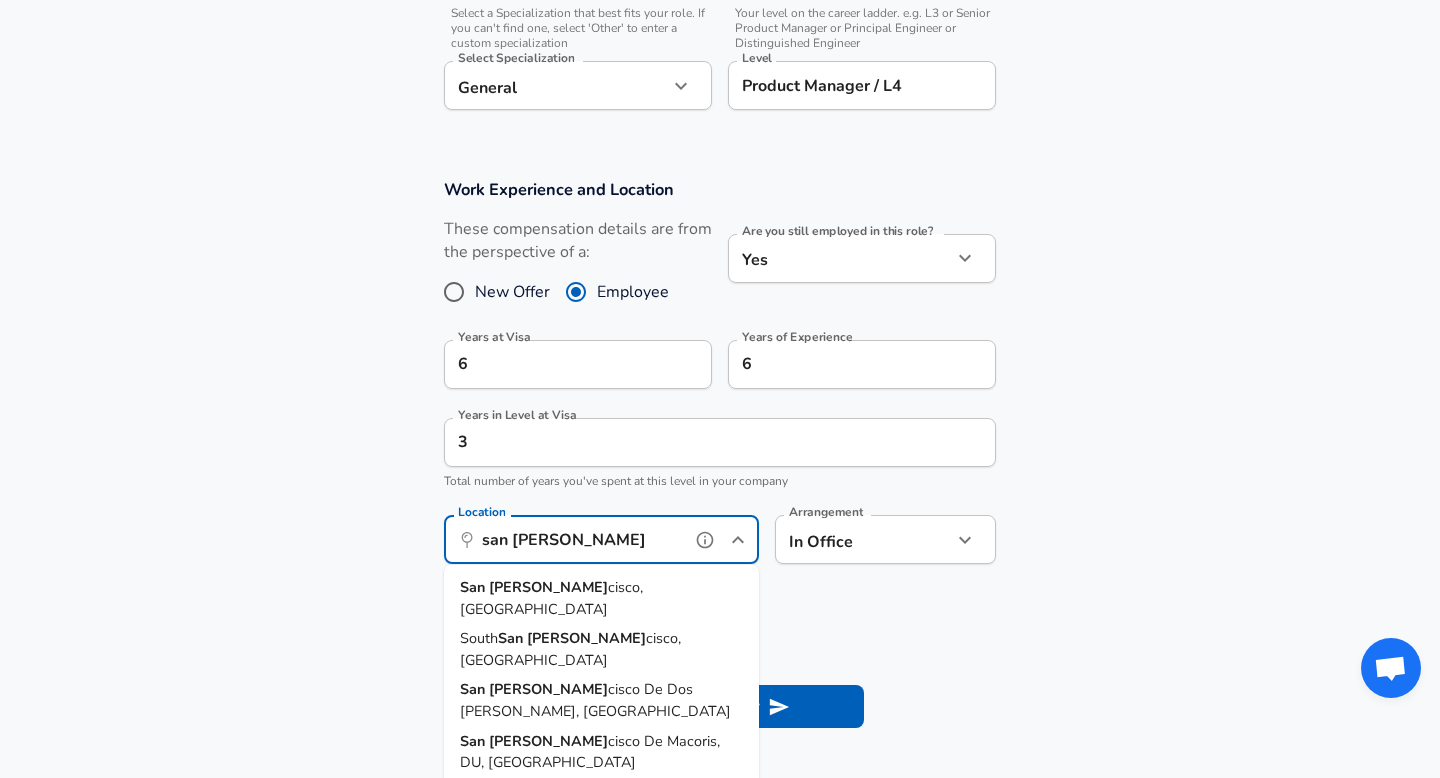 click on "San     [PERSON_NAME] cisco, [GEOGRAPHIC_DATA]" at bounding box center (601, 598) 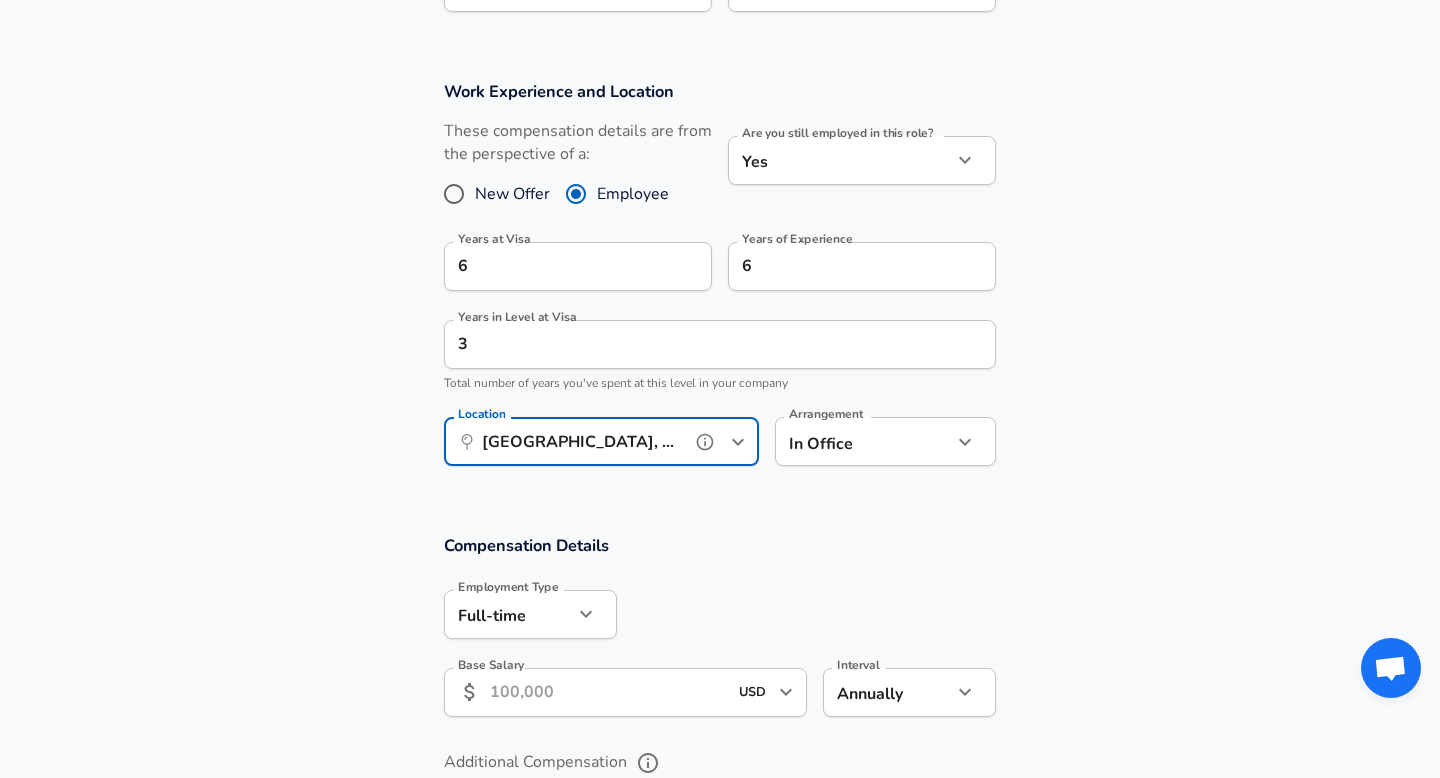 scroll, scrollTop: 803, scrollLeft: 0, axis: vertical 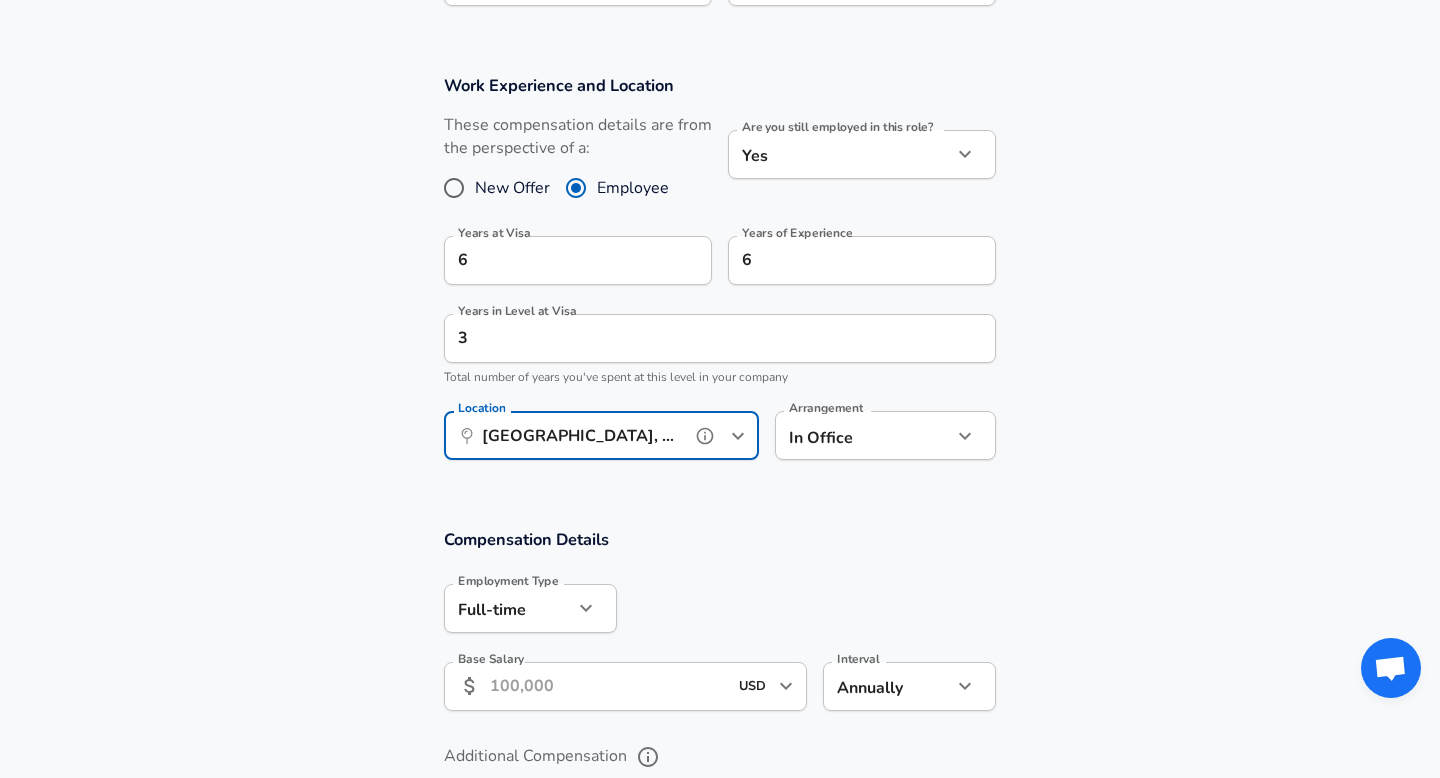 type on "[GEOGRAPHIC_DATA], [GEOGRAPHIC_DATA]" 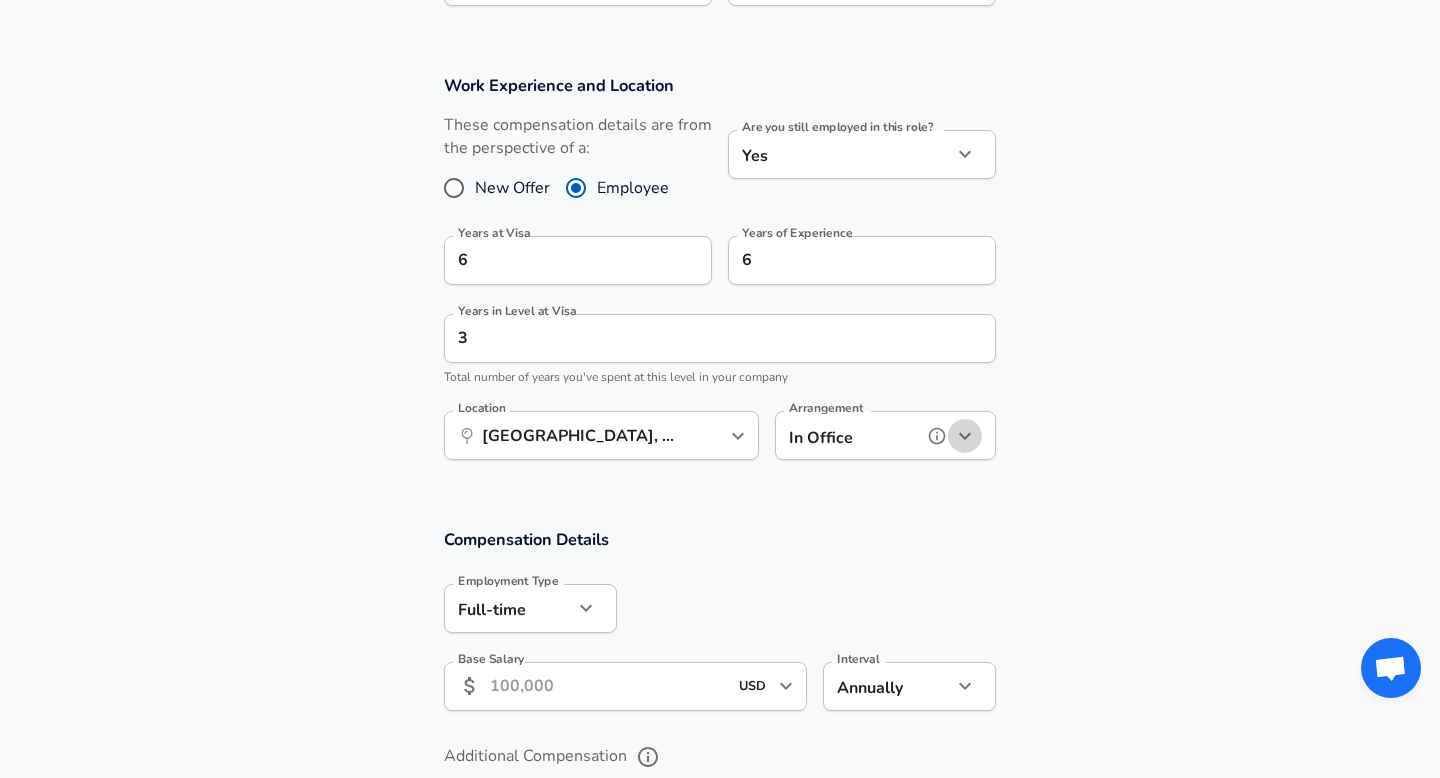click 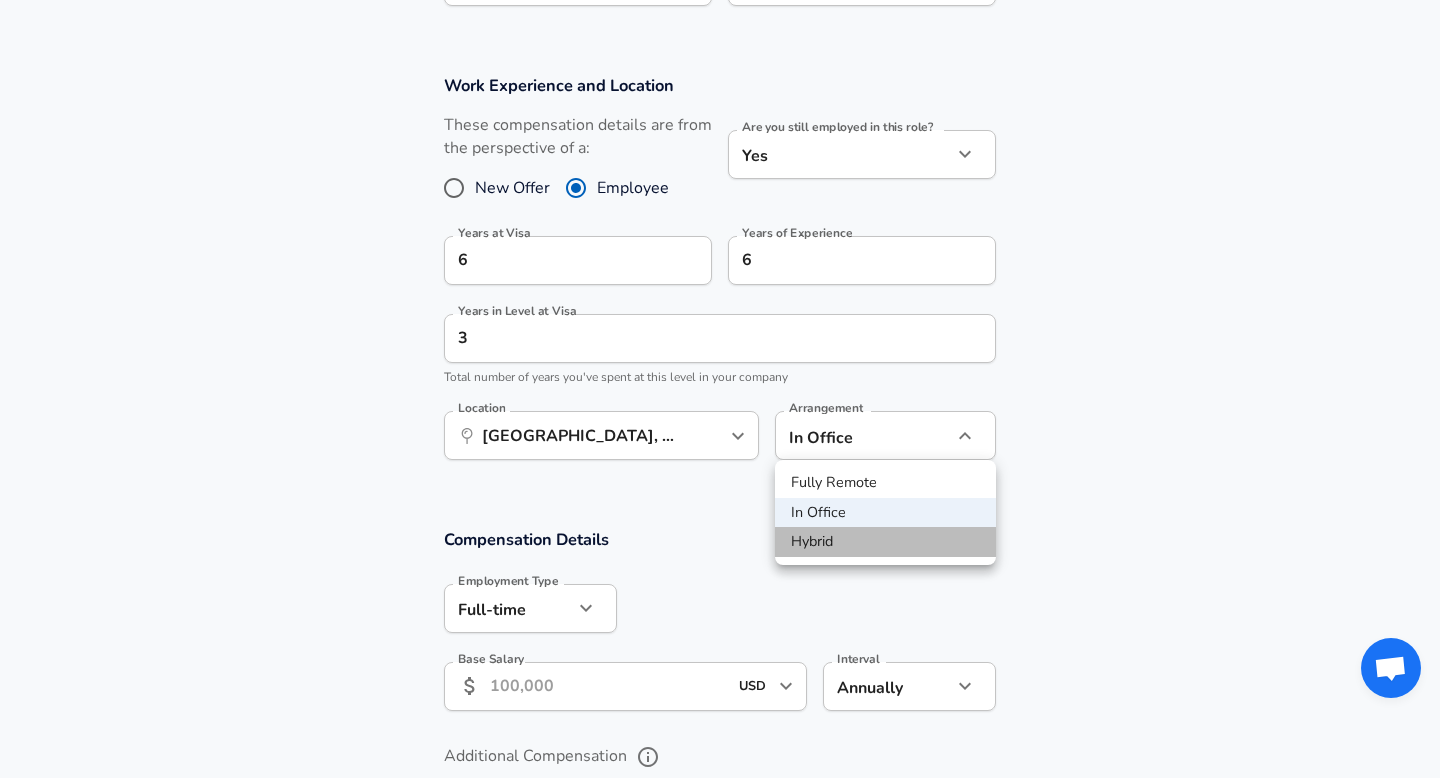 click on "Hybrid" at bounding box center [885, 542] 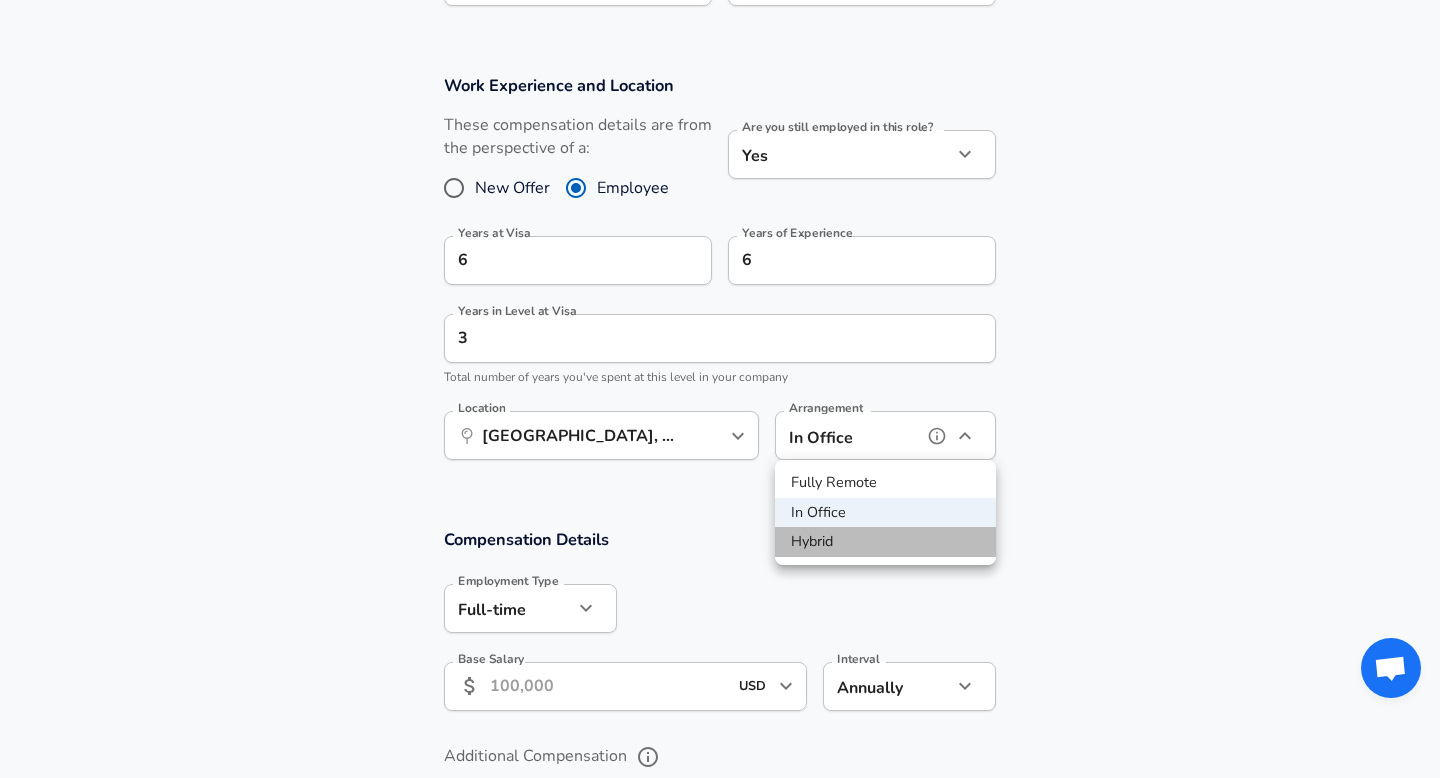 type on "hybrid" 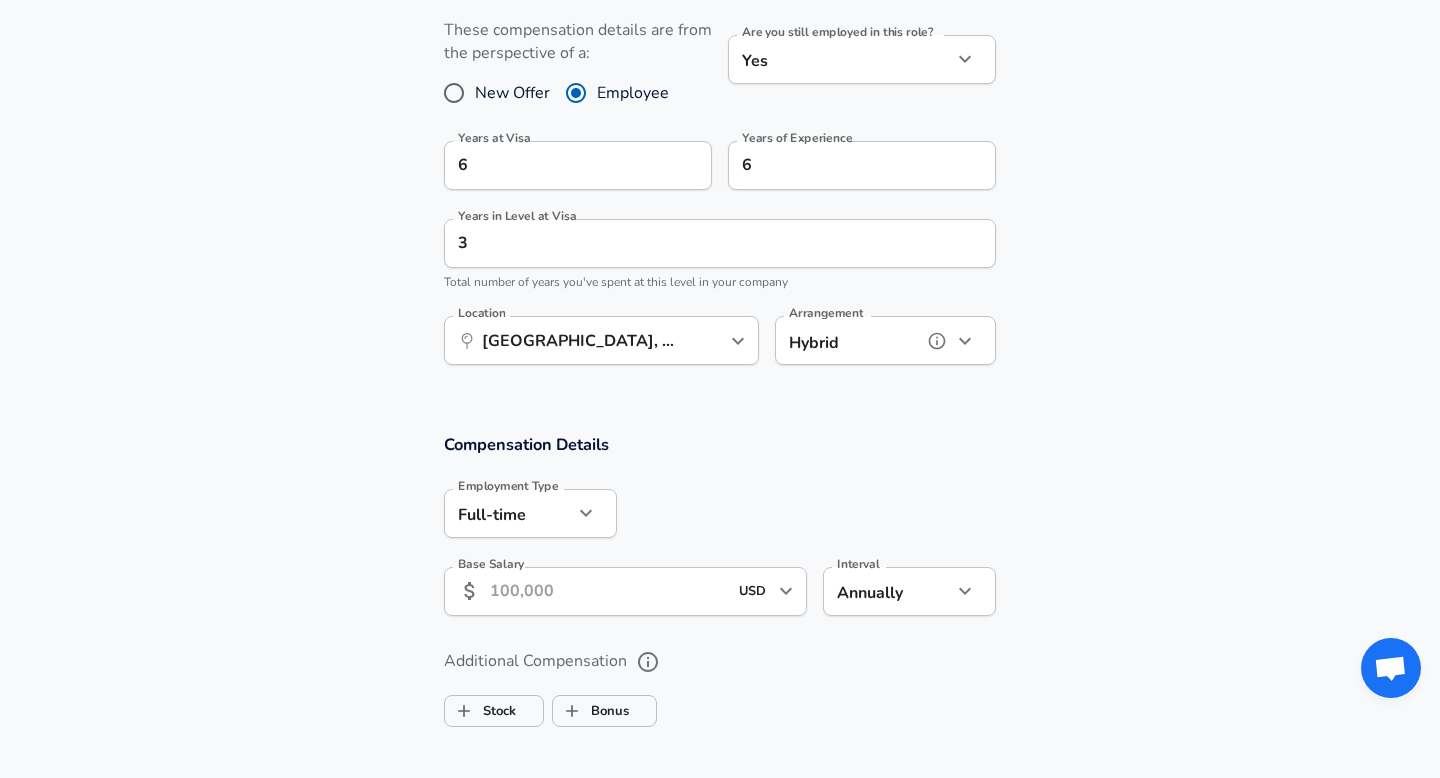 scroll, scrollTop: 899, scrollLeft: 0, axis: vertical 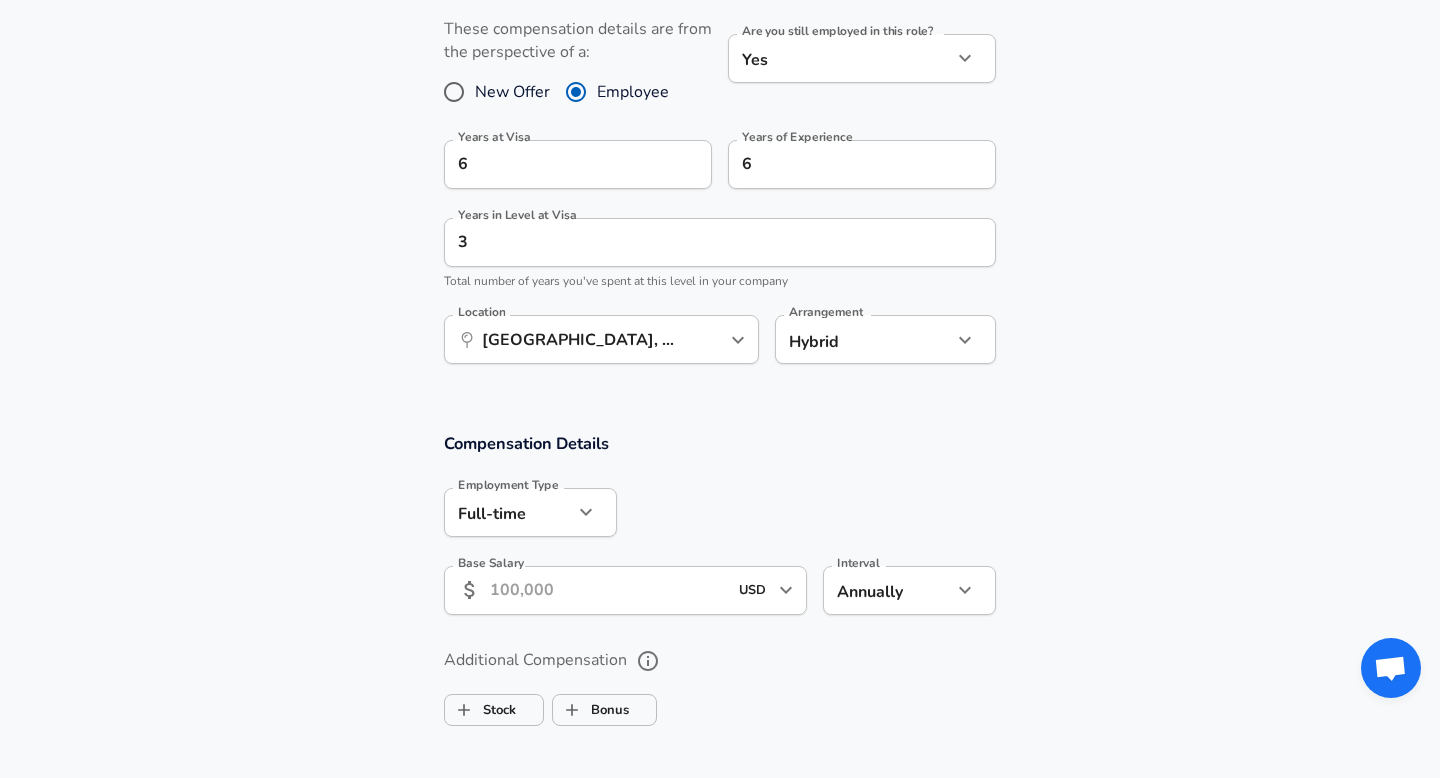 click on "Base Salary" at bounding box center (608, 590) 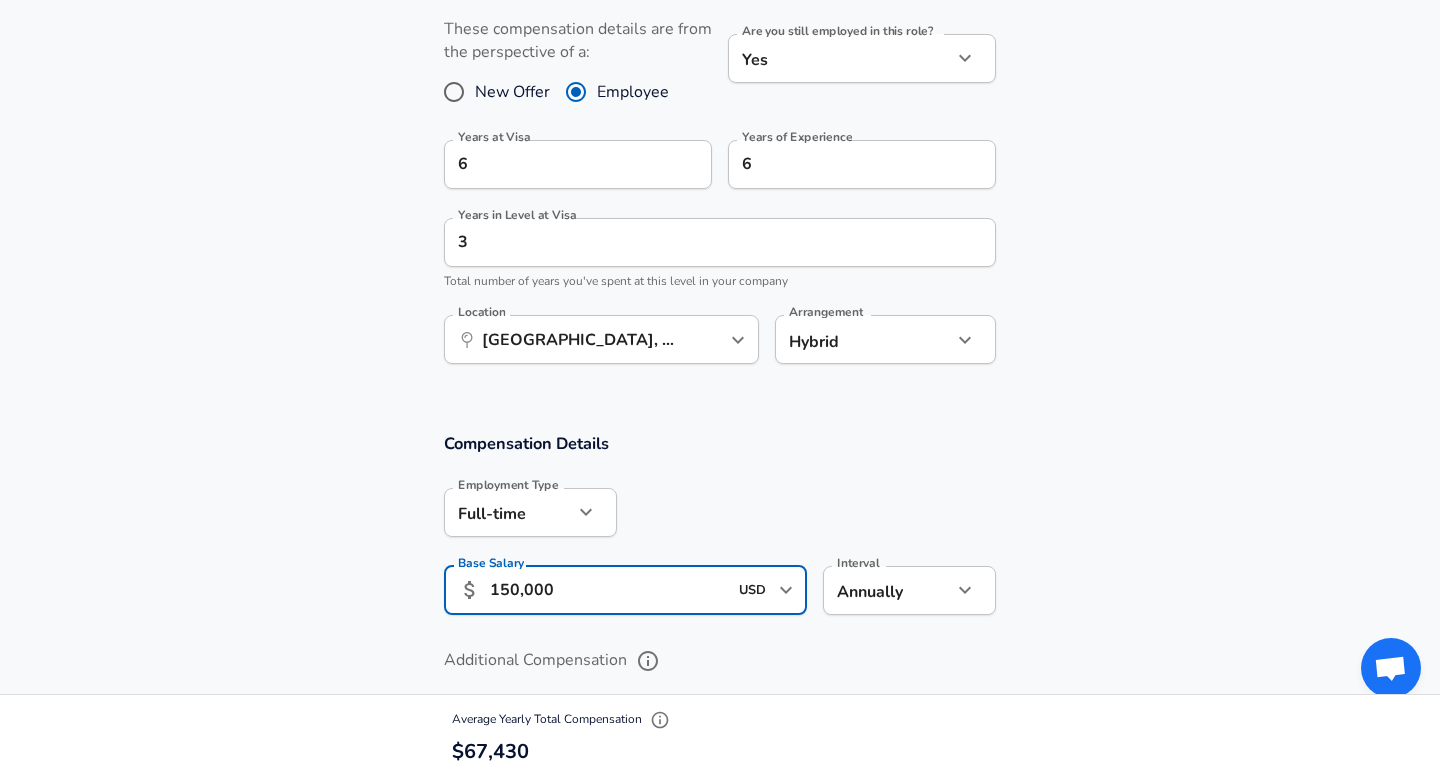 type on "150,000" 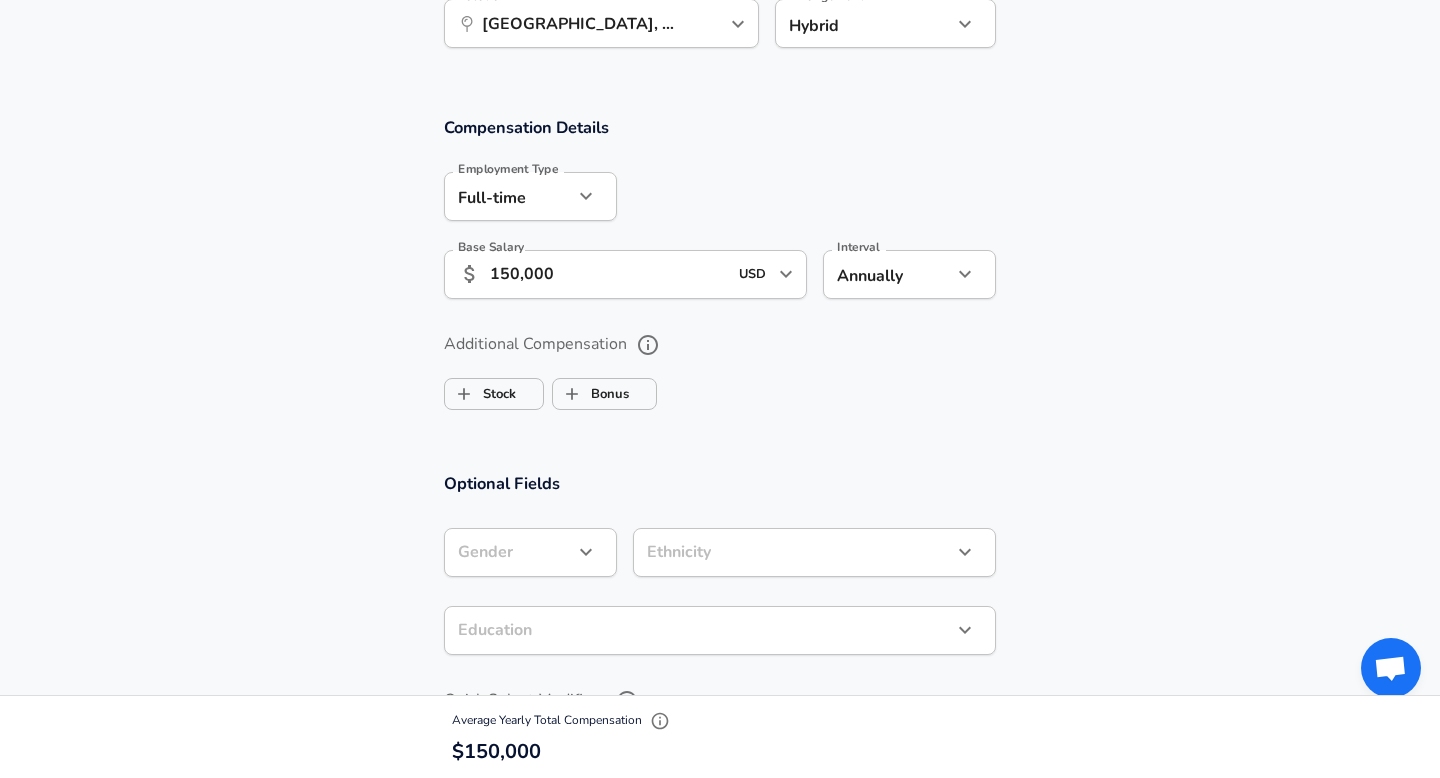 scroll, scrollTop: 1239, scrollLeft: 0, axis: vertical 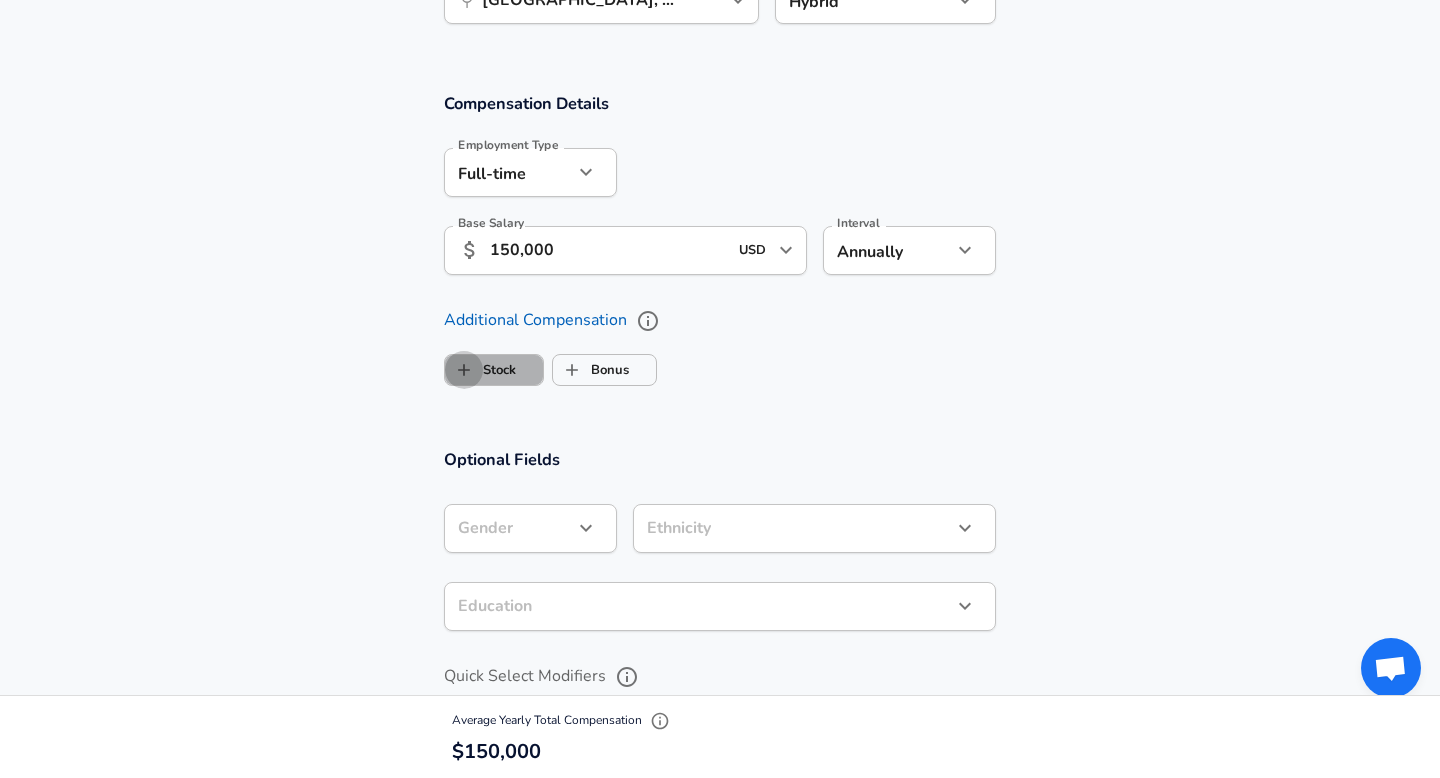 click on "Stock" at bounding box center (464, 370) 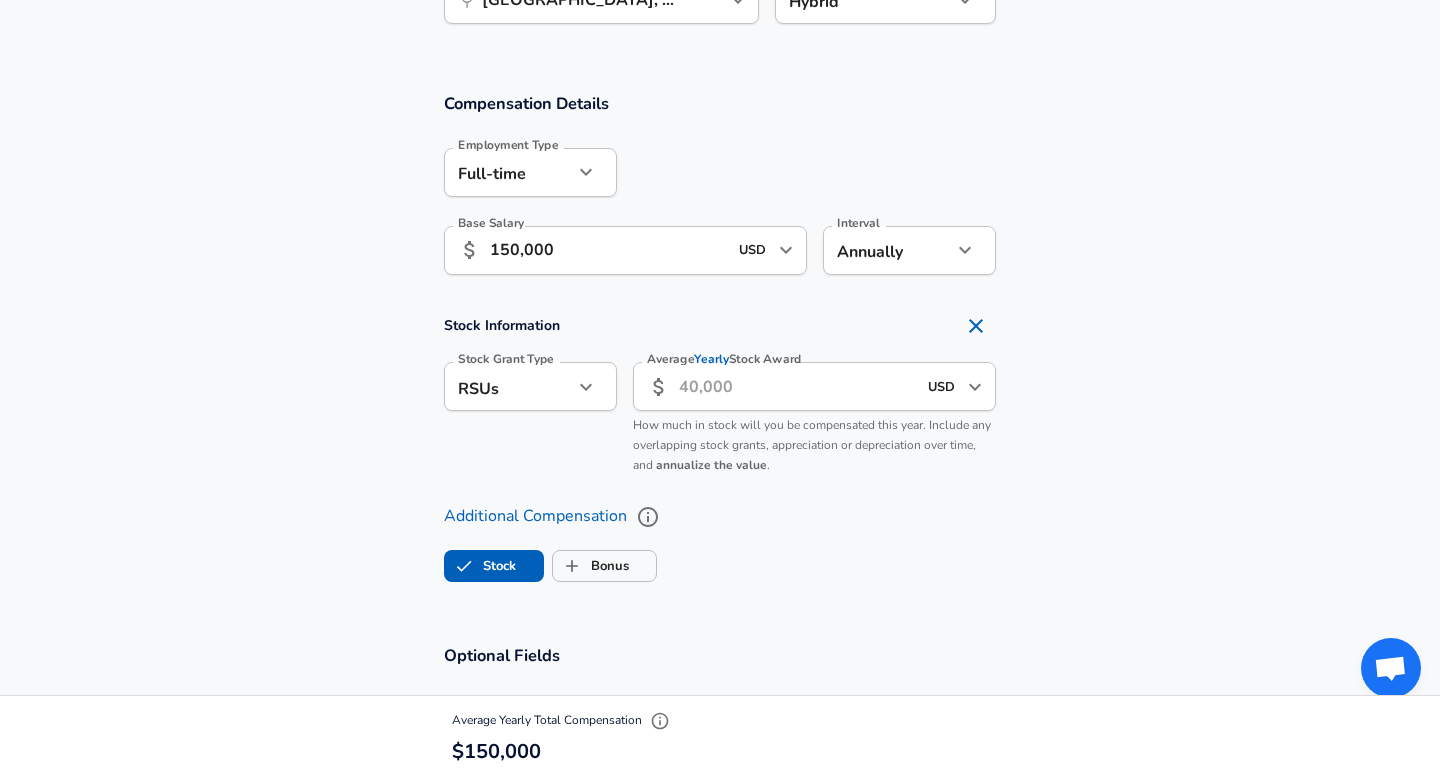 checkbox on "true" 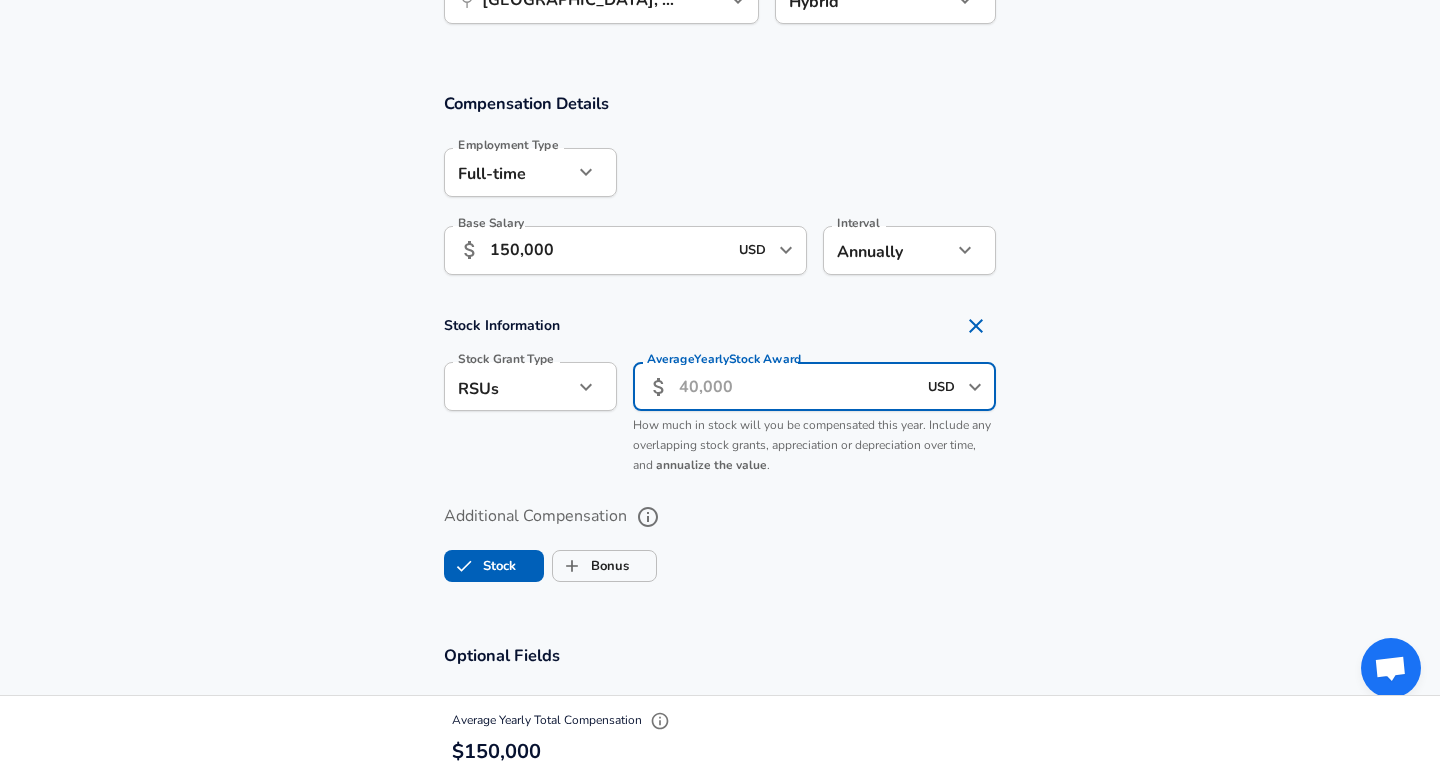 click on "Average  Yearly  Stock Award" at bounding box center [797, 386] 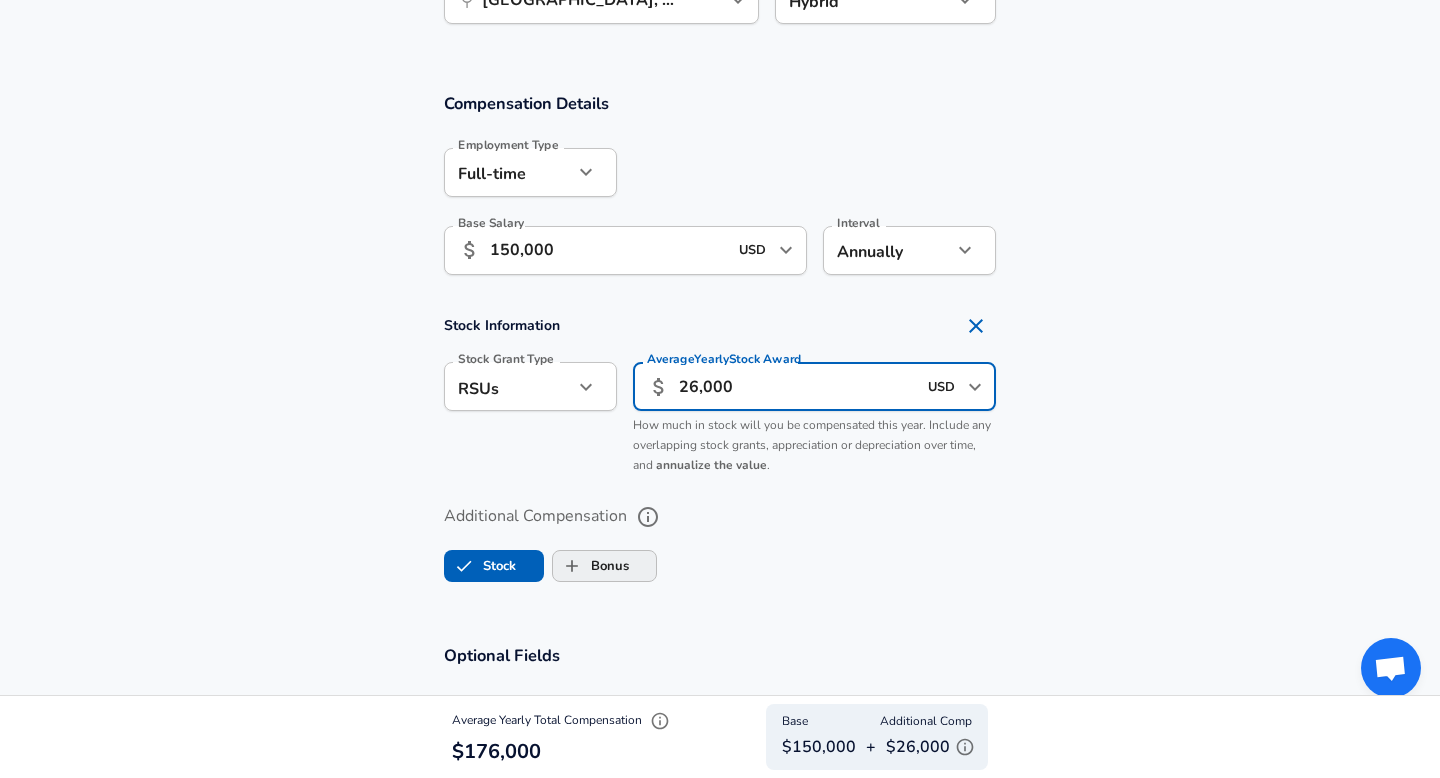type on "26,000" 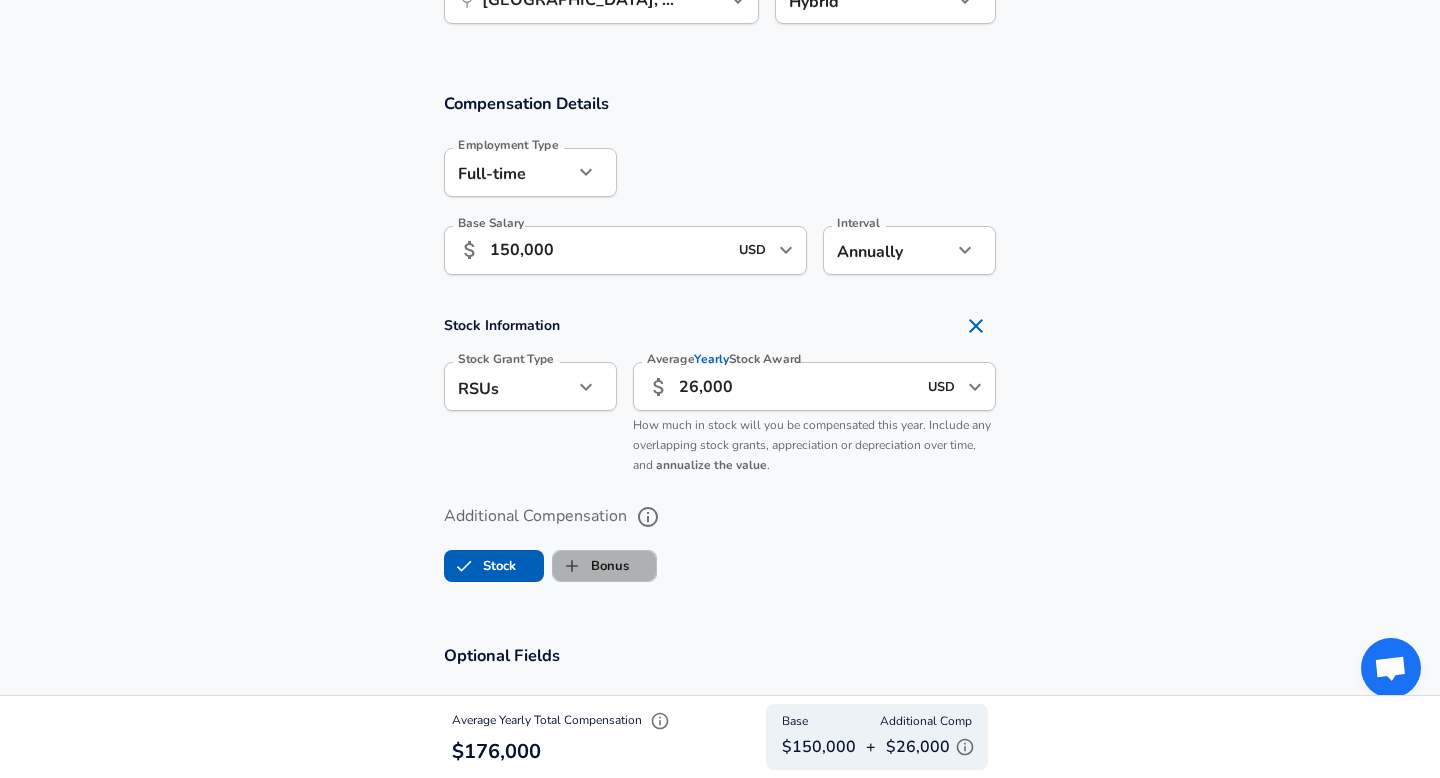 click on "Bonus" at bounding box center (591, 566) 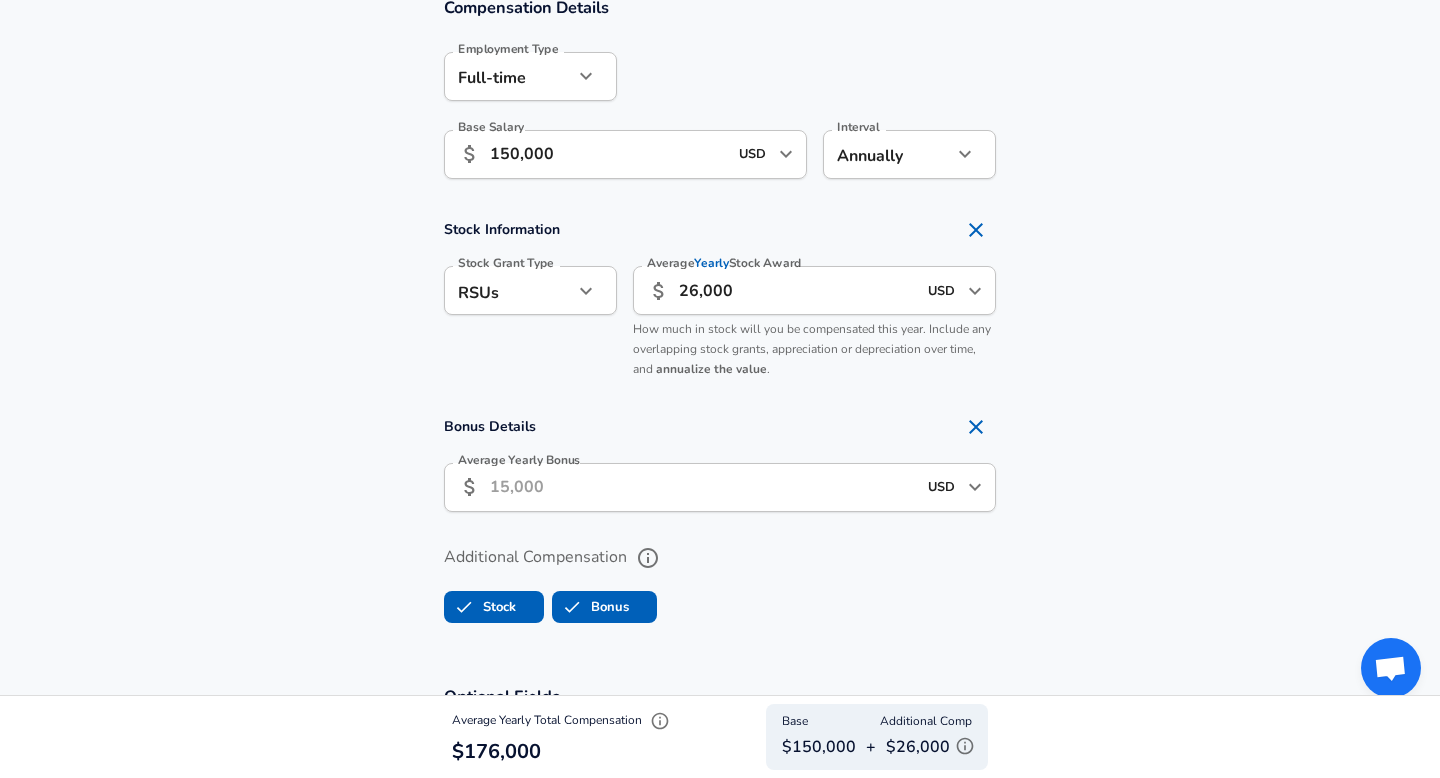 scroll, scrollTop: 1341, scrollLeft: 0, axis: vertical 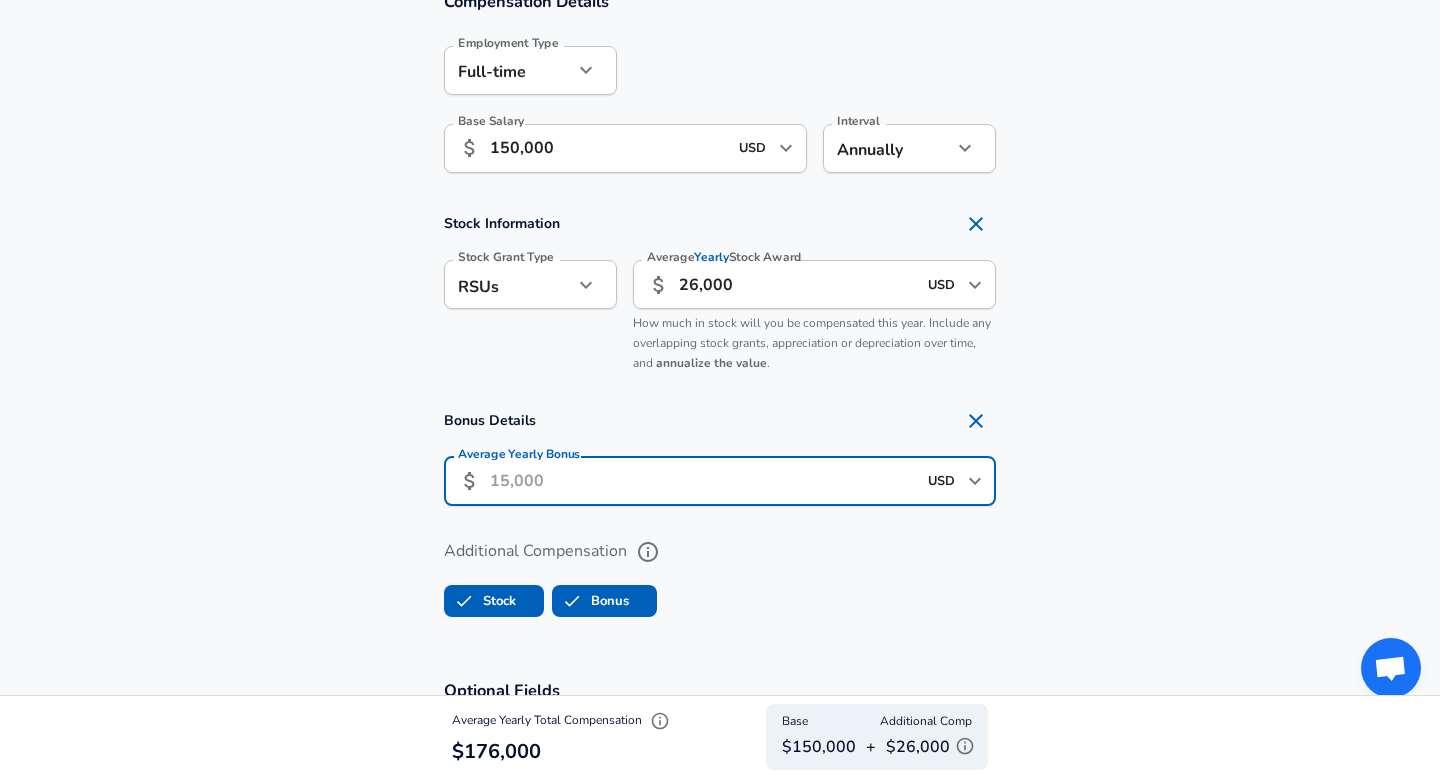 click on "Average Yearly Bonus" at bounding box center [703, 481] 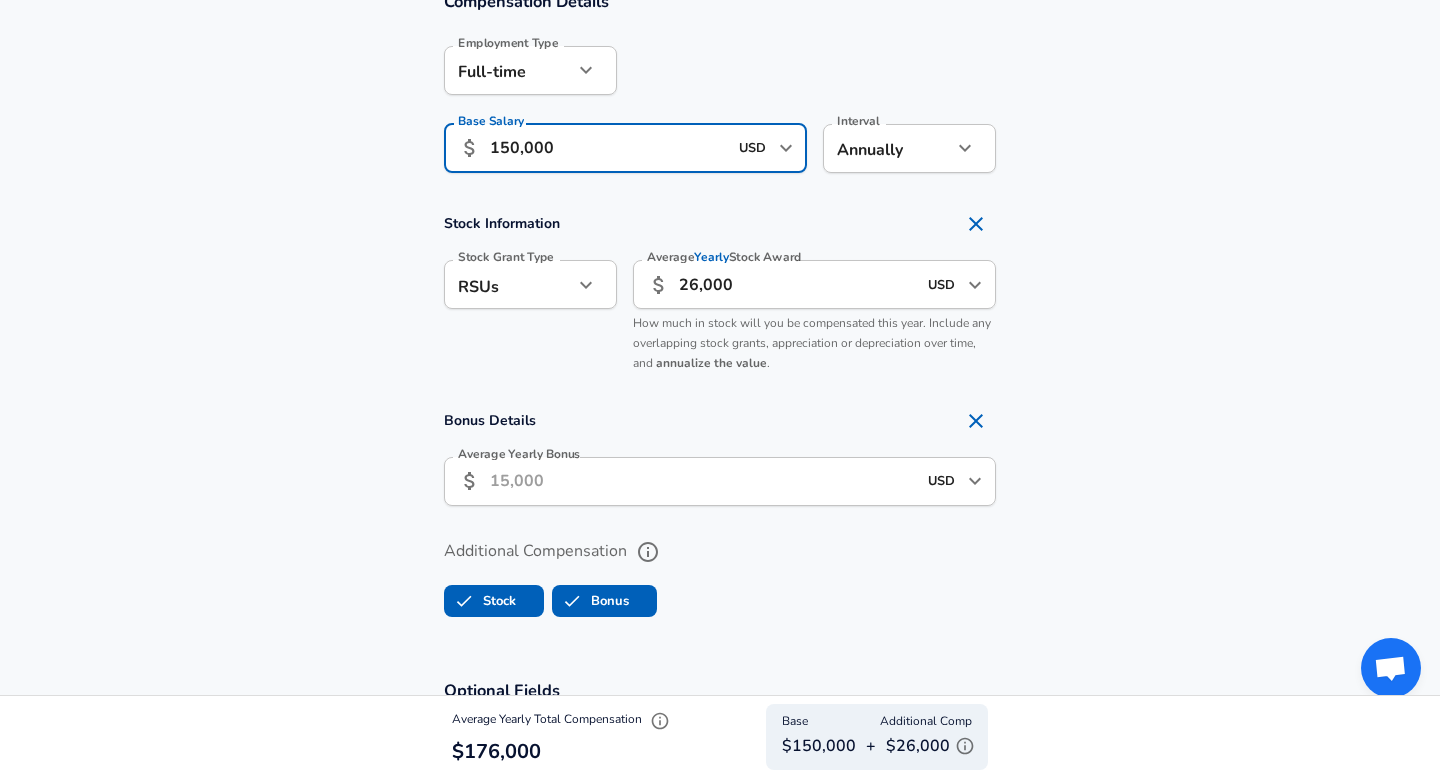 click on "150,000" at bounding box center (608, 148) 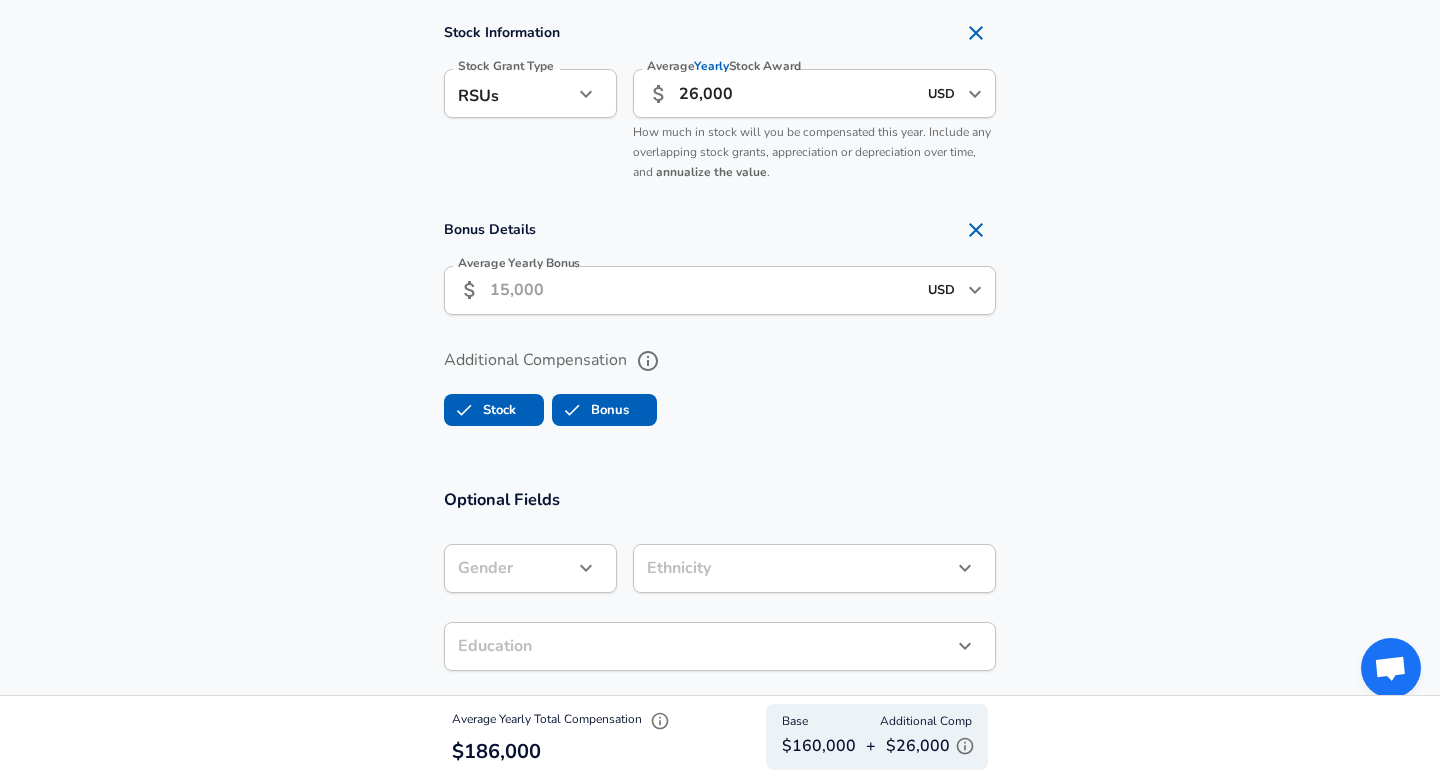 scroll, scrollTop: 1514, scrollLeft: 0, axis: vertical 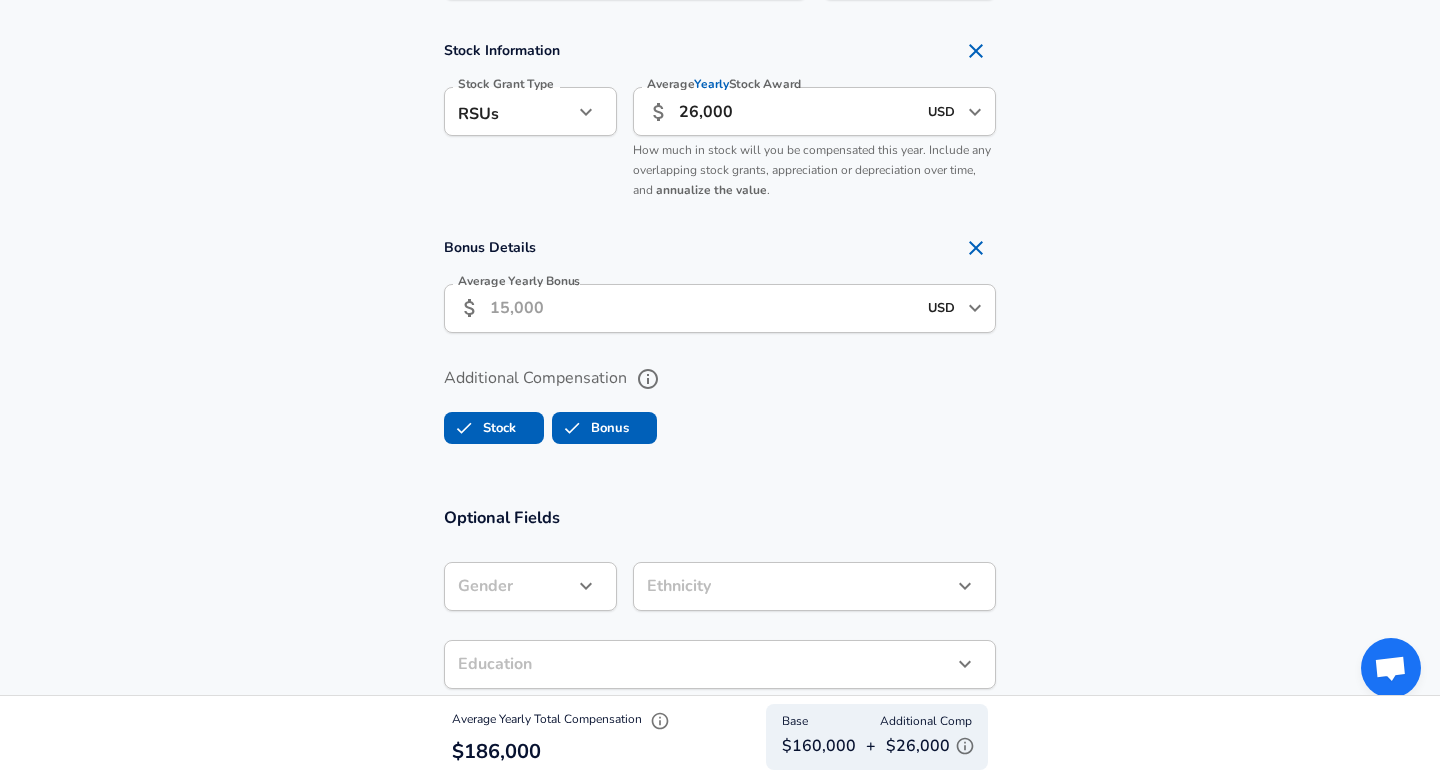 type on "160,000" 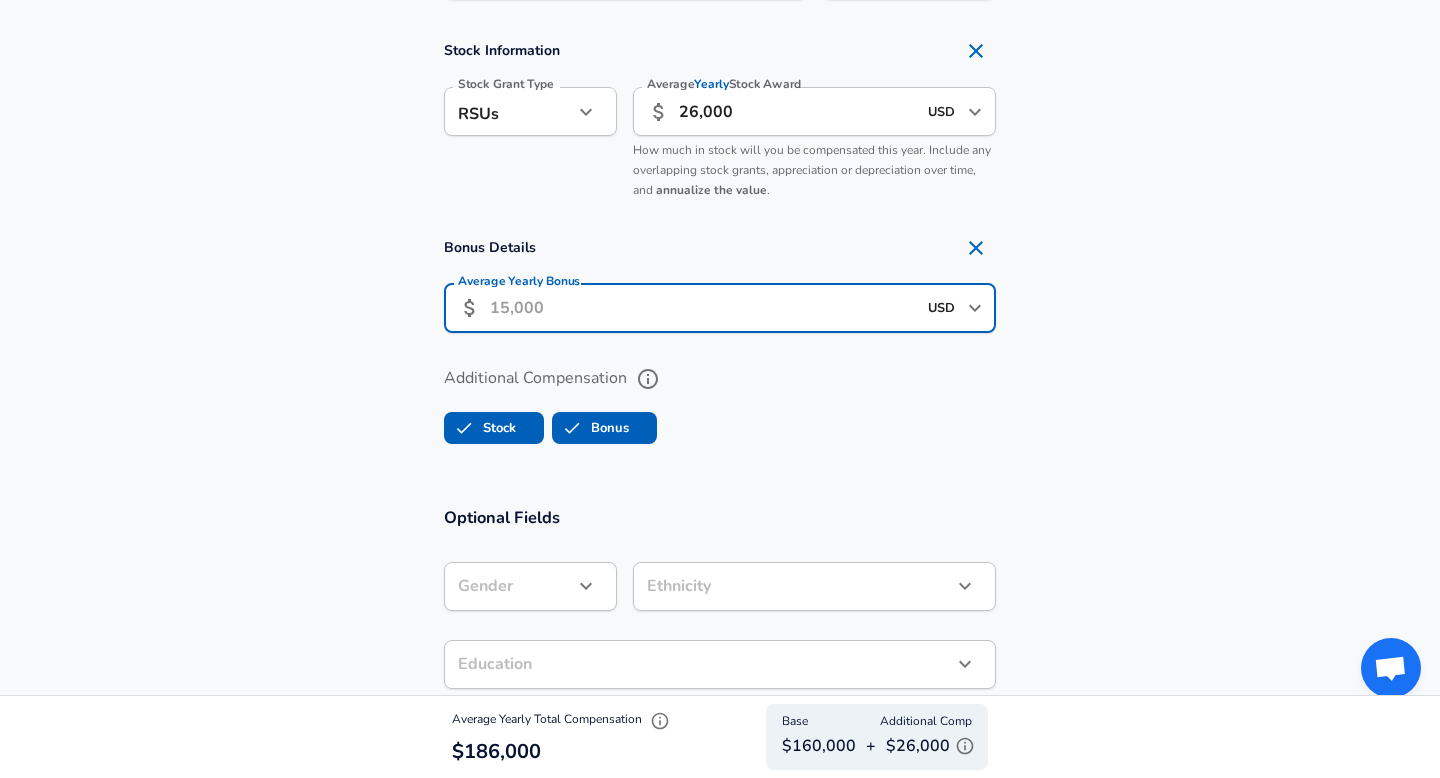 click on "Average Yearly Bonus" at bounding box center (703, 308) 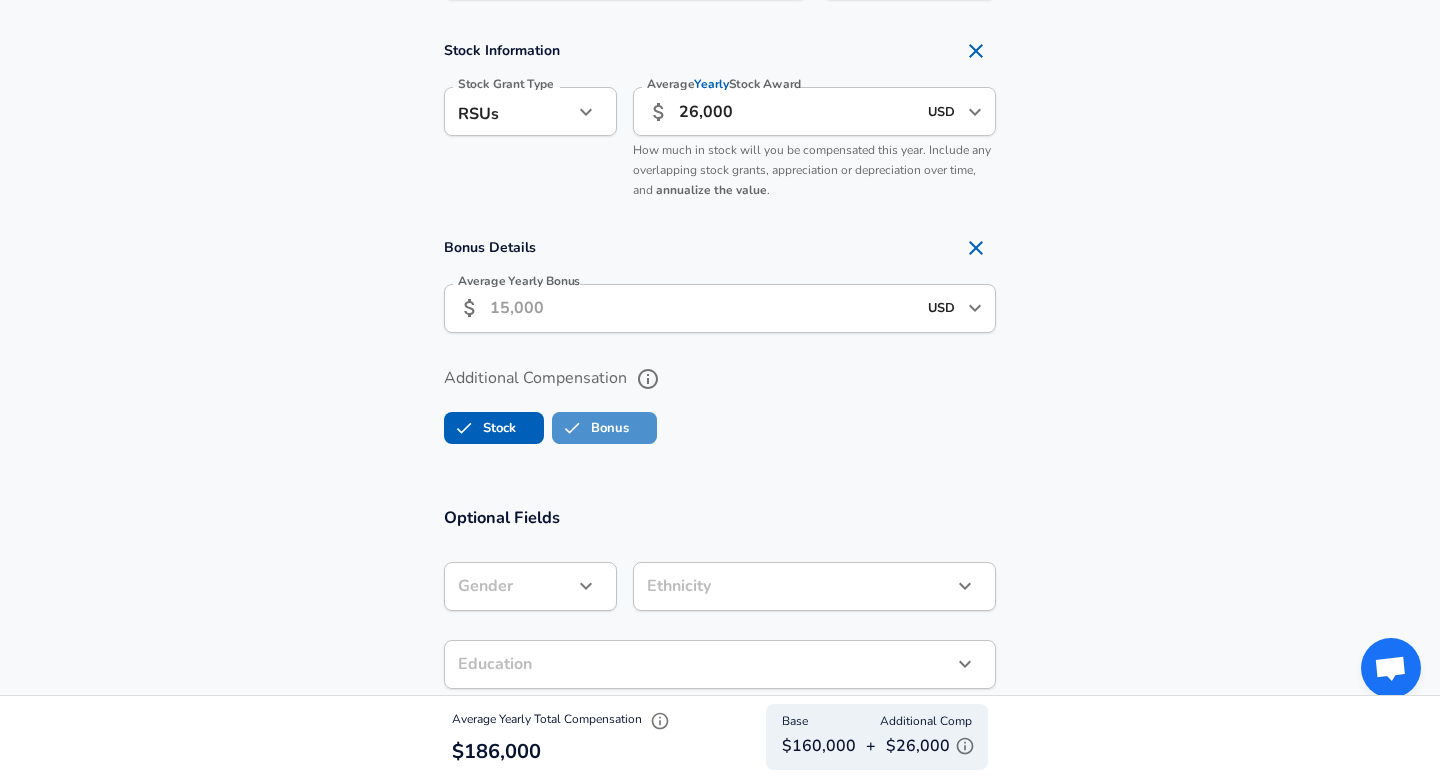 click on "Bonus" at bounding box center (591, 428) 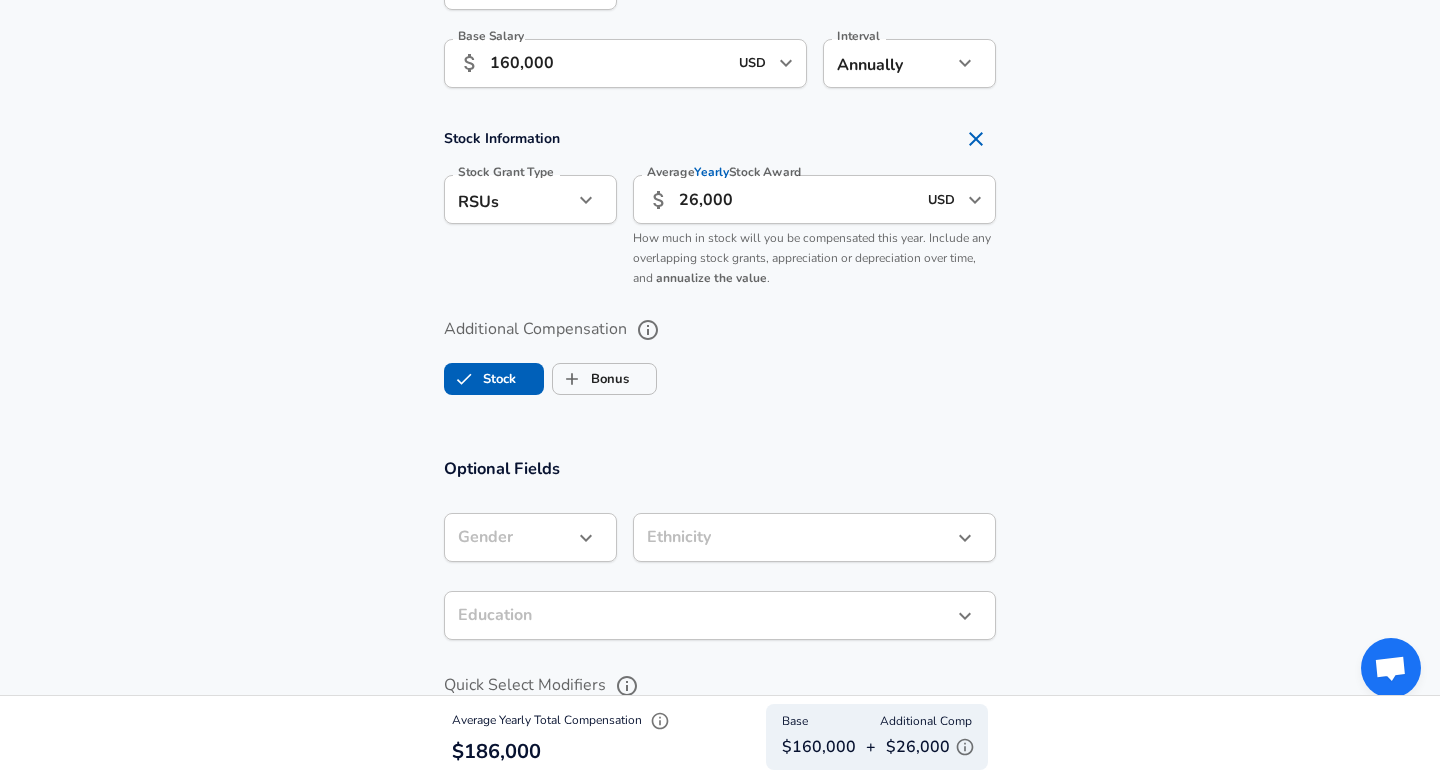 scroll, scrollTop: 1431, scrollLeft: 0, axis: vertical 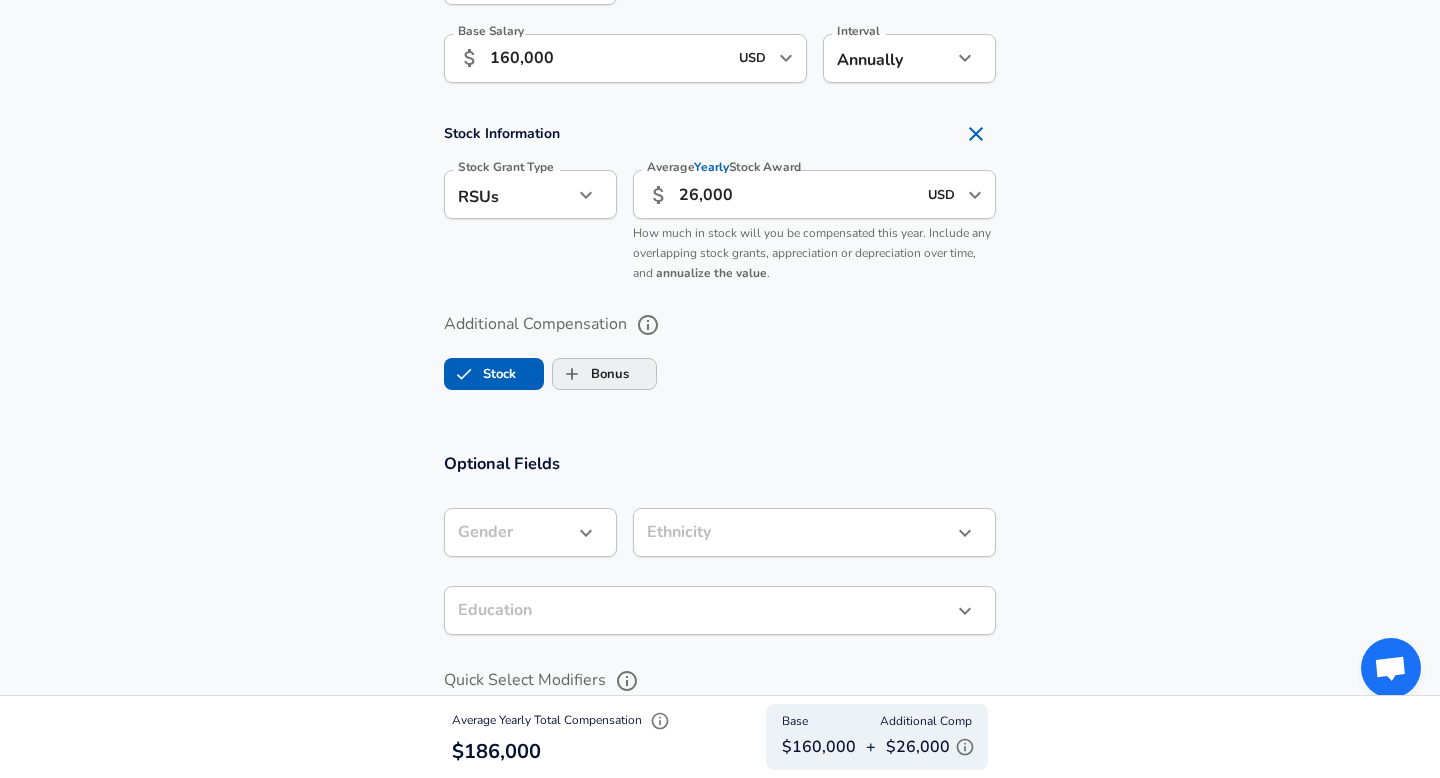 click on "Bonus" at bounding box center (572, 374) 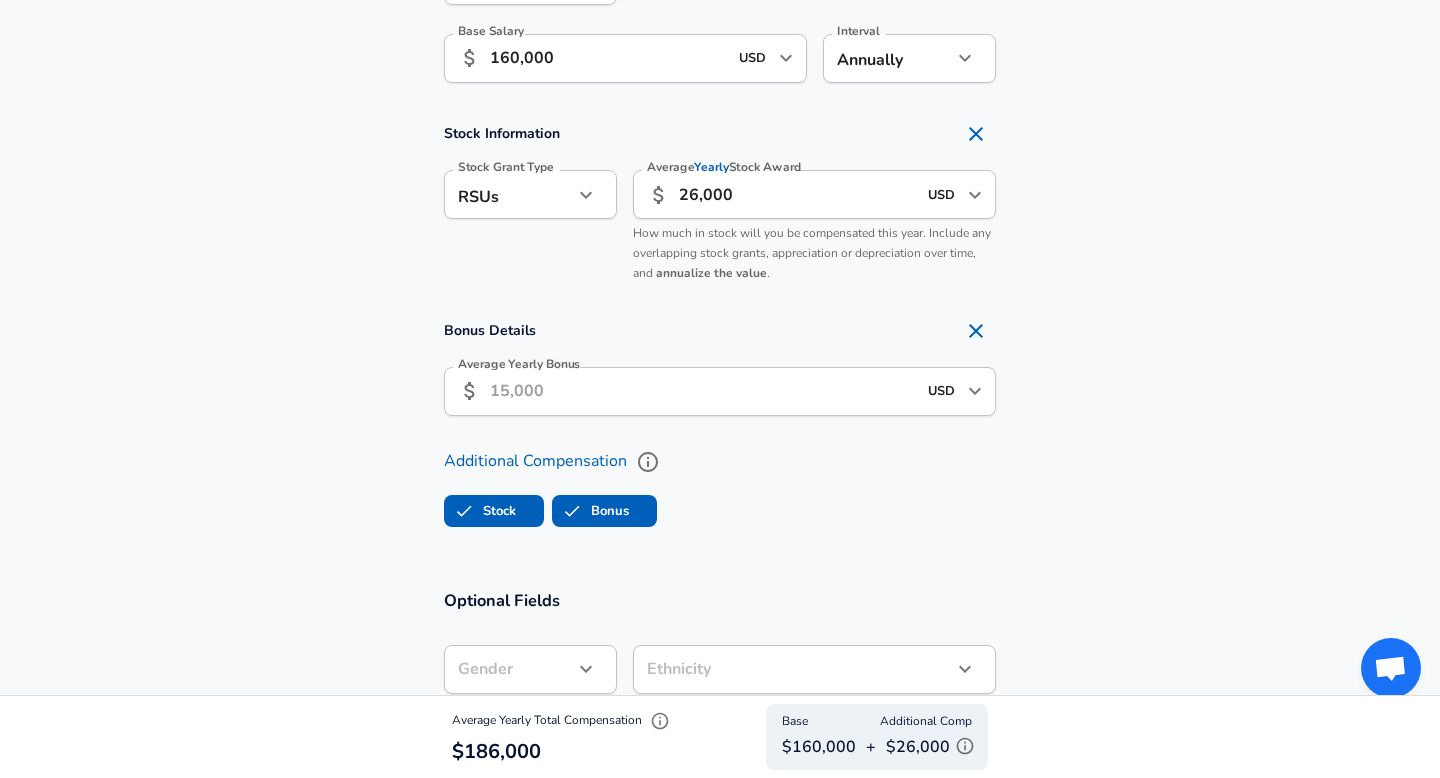 checkbox on "true" 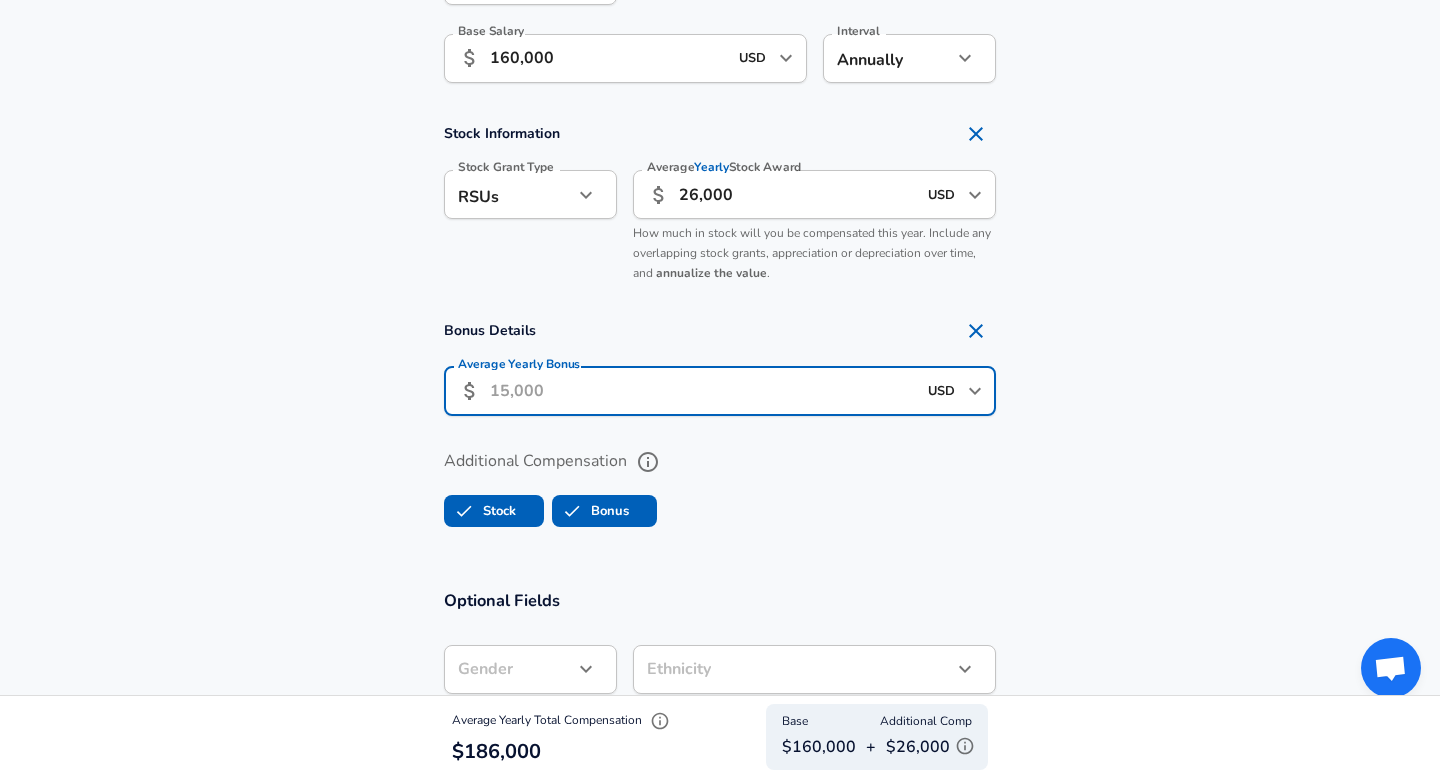click on "Average Yearly Bonus" at bounding box center (703, 391) 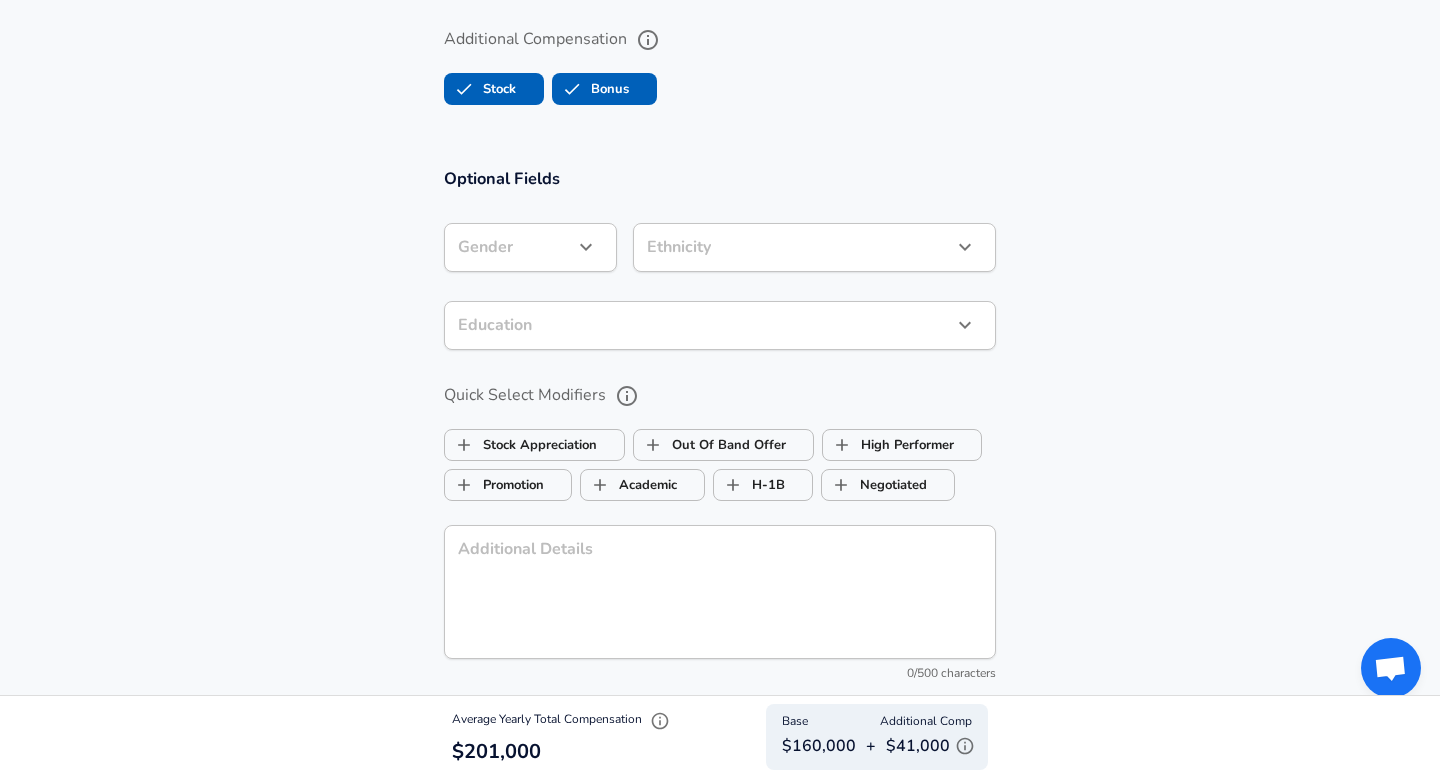 scroll, scrollTop: 1875, scrollLeft: 0, axis: vertical 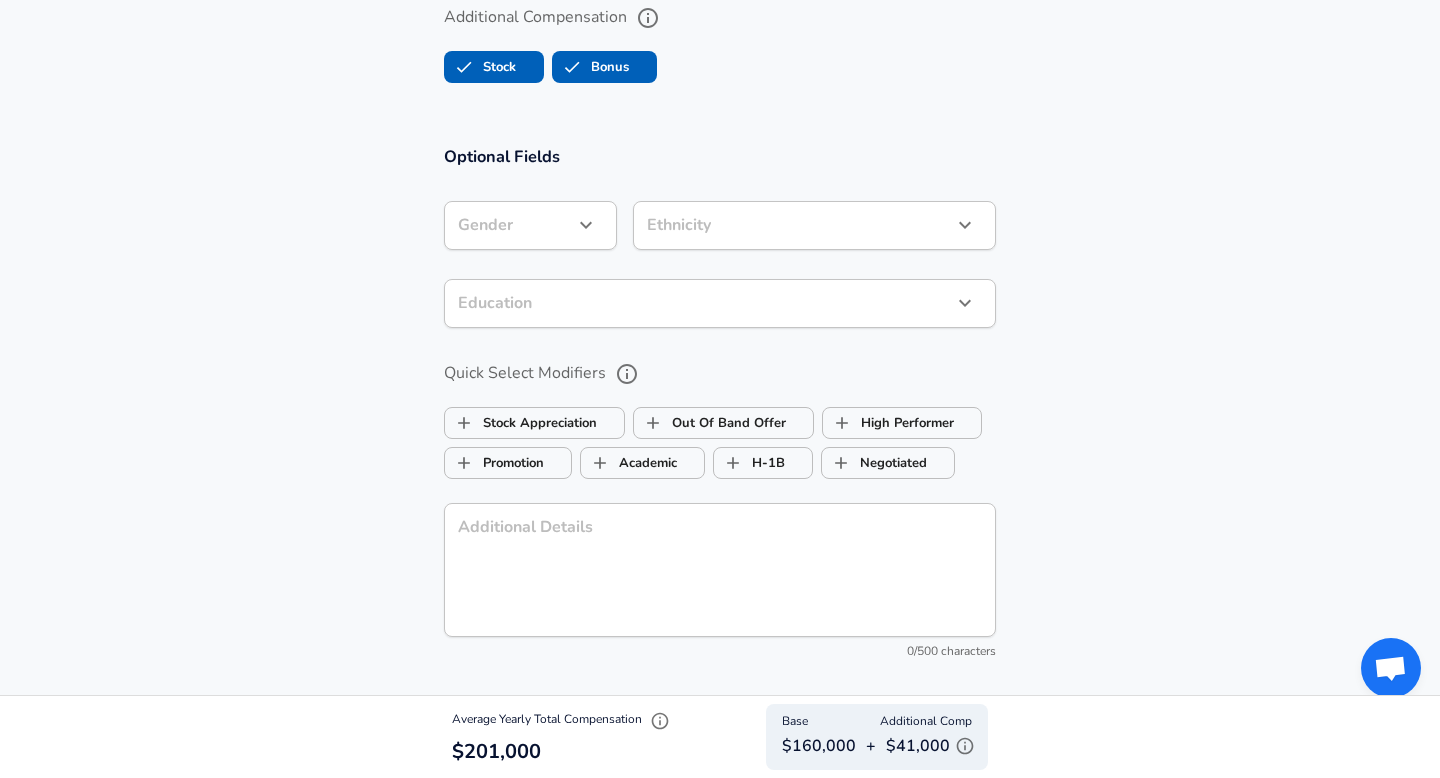type on "15,000" 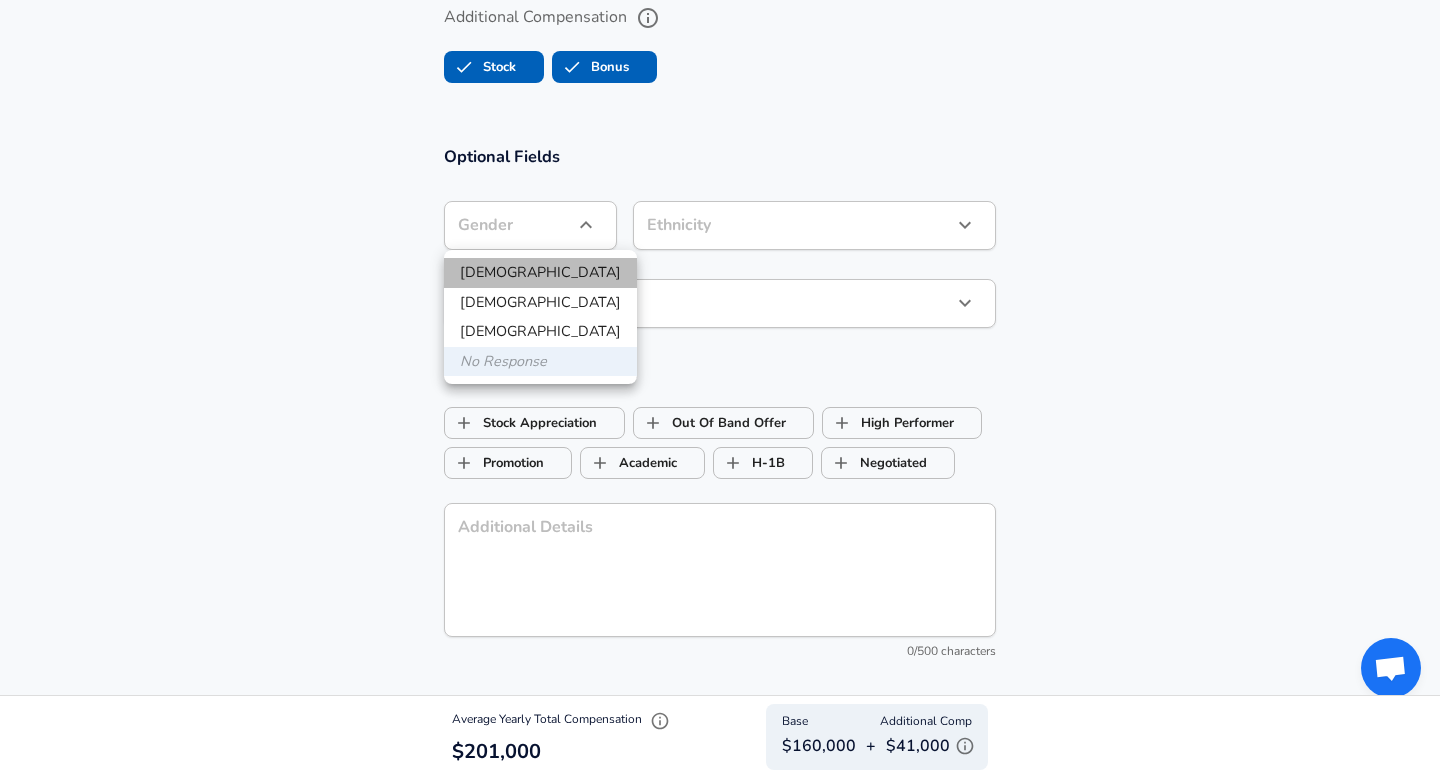 click on "[DEMOGRAPHIC_DATA]" at bounding box center (540, 273) 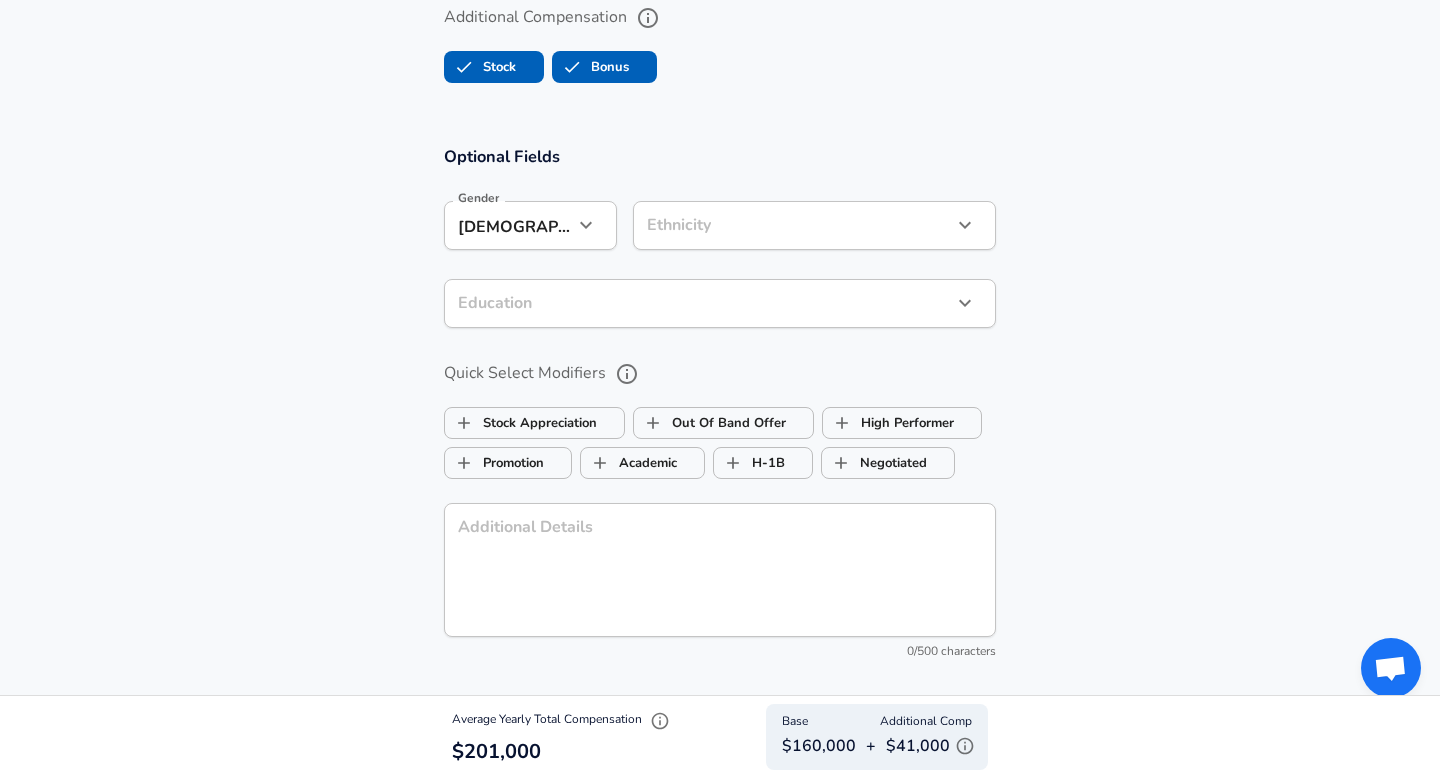 click on "Restart Add Your Salary Upload your offer letter   to verify your submission Enhance Privacy and Anonymity No Automatically hides specific fields until there are enough submissions to safely display the full details.   More Details Based on your submission and the data points that we have already collected, we will automatically hide and anonymize specific fields if there aren't enough data points to remain sufficiently anonymous. Company & Title Information   Enter the company you received your offer from Company Visa Company   Select the title that closest resembles your official title. This should be similar to the title that was present on your offer letter. Title Product Manager Title Job Family Product Manager Job Family   Select a Specialization that best fits your role. If you can't find one, select 'Other' to enter a custom specialization Select Specialization General General Select Specialization   Level Product Manager / L4 Level Work Experience and Location New Offer Employee Yes yes Years at Visa" at bounding box center [720, -1486] 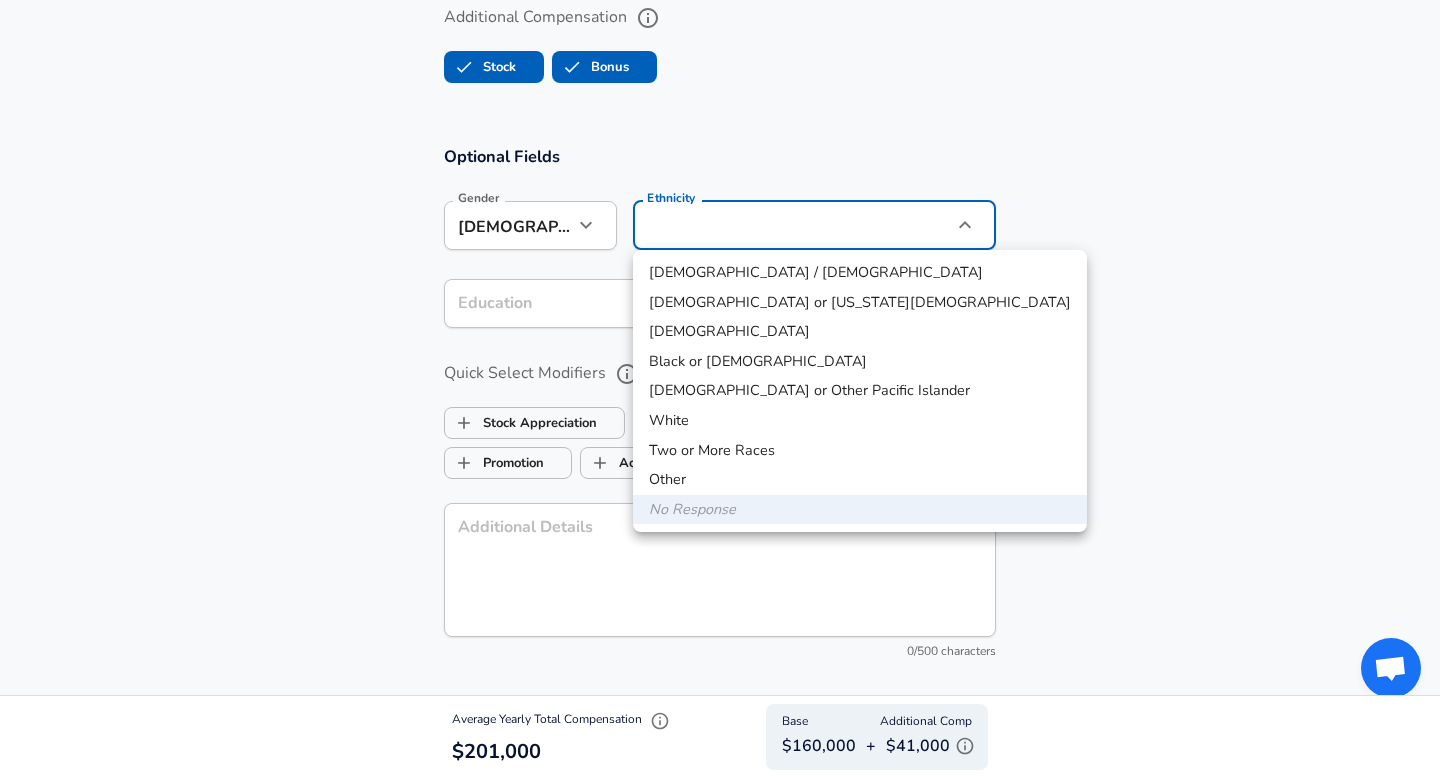 click on "Black or [DEMOGRAPHIC_DATA]" at bounding box center [860, 362] 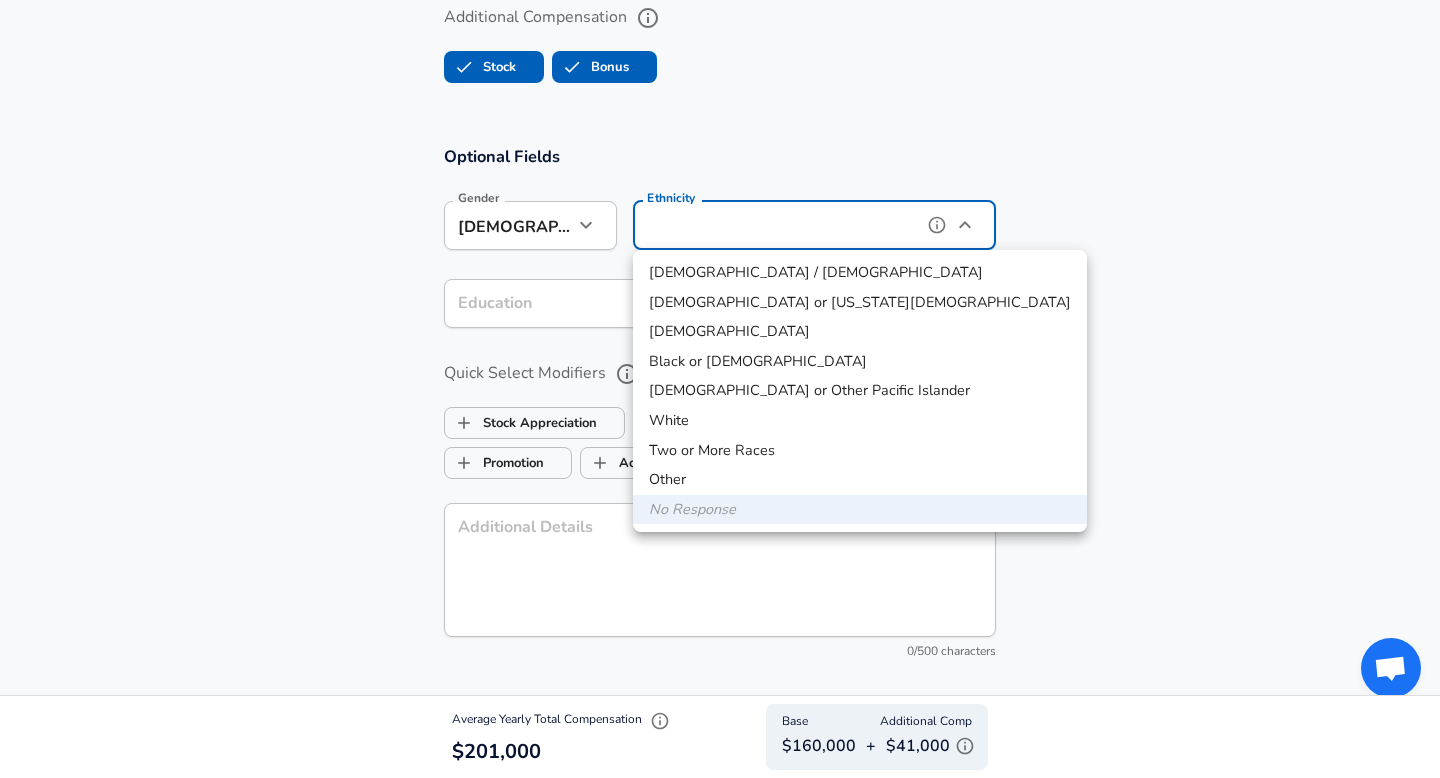 type on "Black or [DEMOGRAPHIC_DATA]" 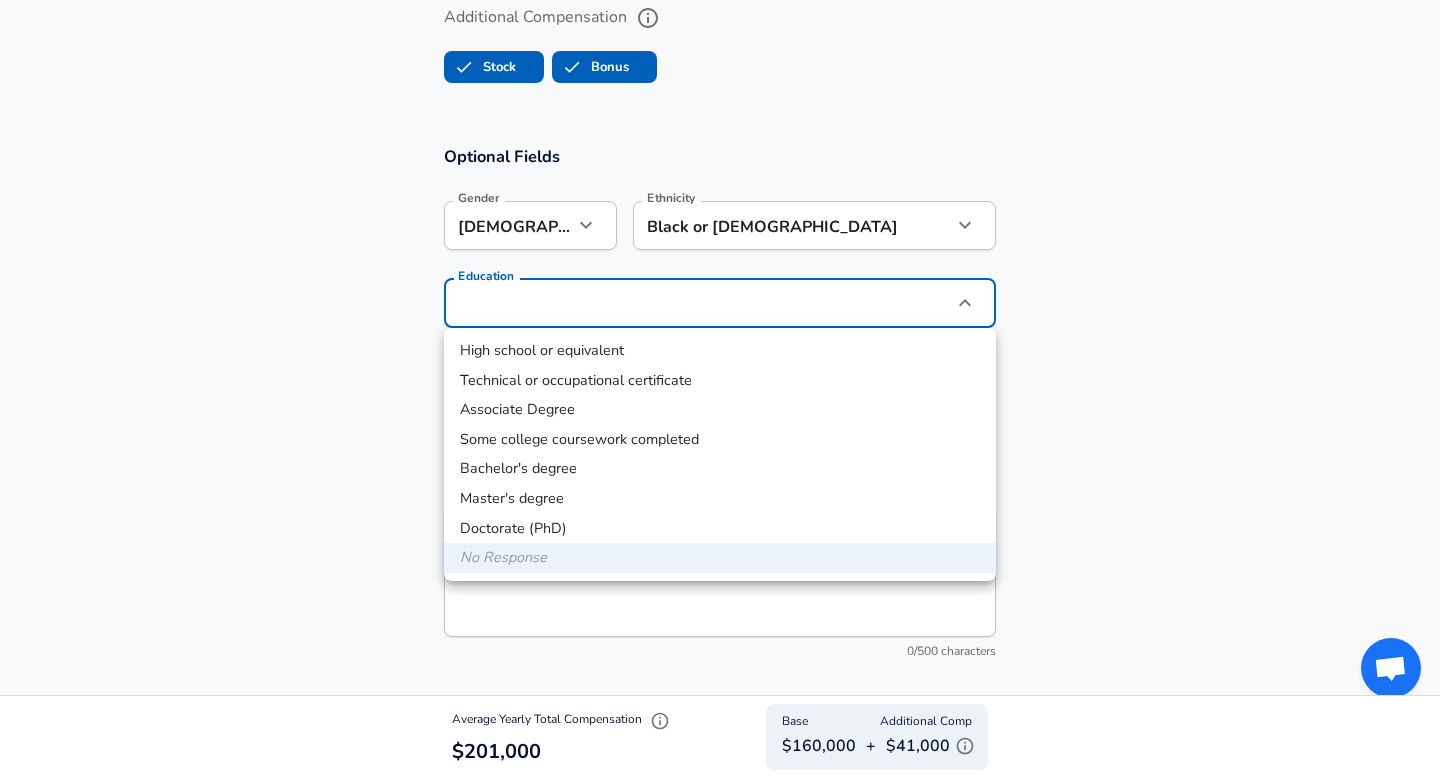 click on "Restart Add Your Salary Upload your offer letter   to verify your submission Enhance Privacy and Anonymity No Automatically hides specific fields until there are enough submissions to safely display the full details.   More Details Based on your submission and the data points that we have already collected, we will automatically hide and anonymize specific fields if there aren't enough data points to remain sufficiently anonymous. Company & Title Information   Enter the company you received your offer from Company Visa Company   Select the title that closest resembles your official title. This should be similar to the title that was present on your offer letter. Title Product Manager Title Job Family Product Manager Job Family   Select a Specialization that best fits your role. If you can't find one, select 'Other' to enter a custom specialization Select Specialization General General Select Specialization   Level Product Manager / L4 Level Work Experience and Location New Offer Employee Yes yes Years at Visa" at bounding box center (720, -1486) 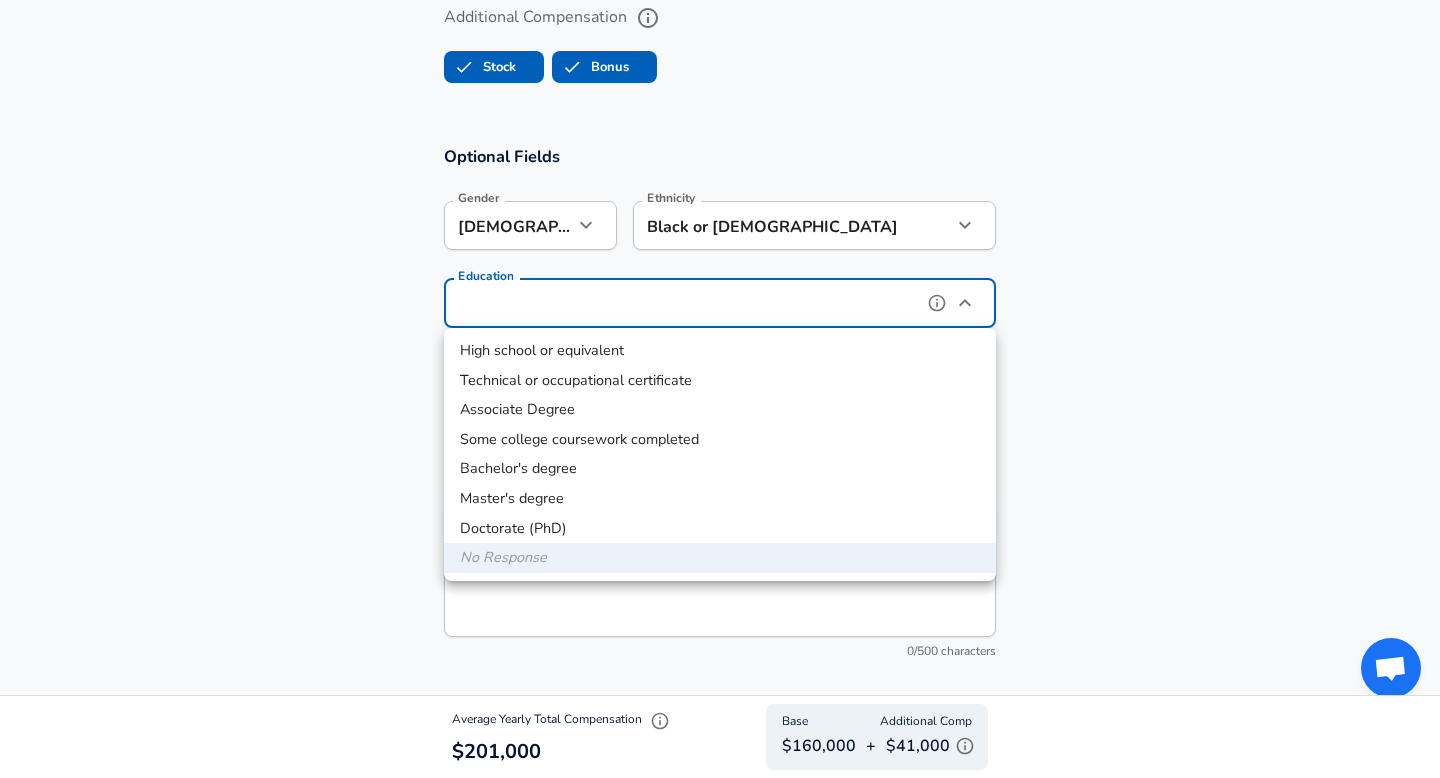 type on "Bachelors degree" 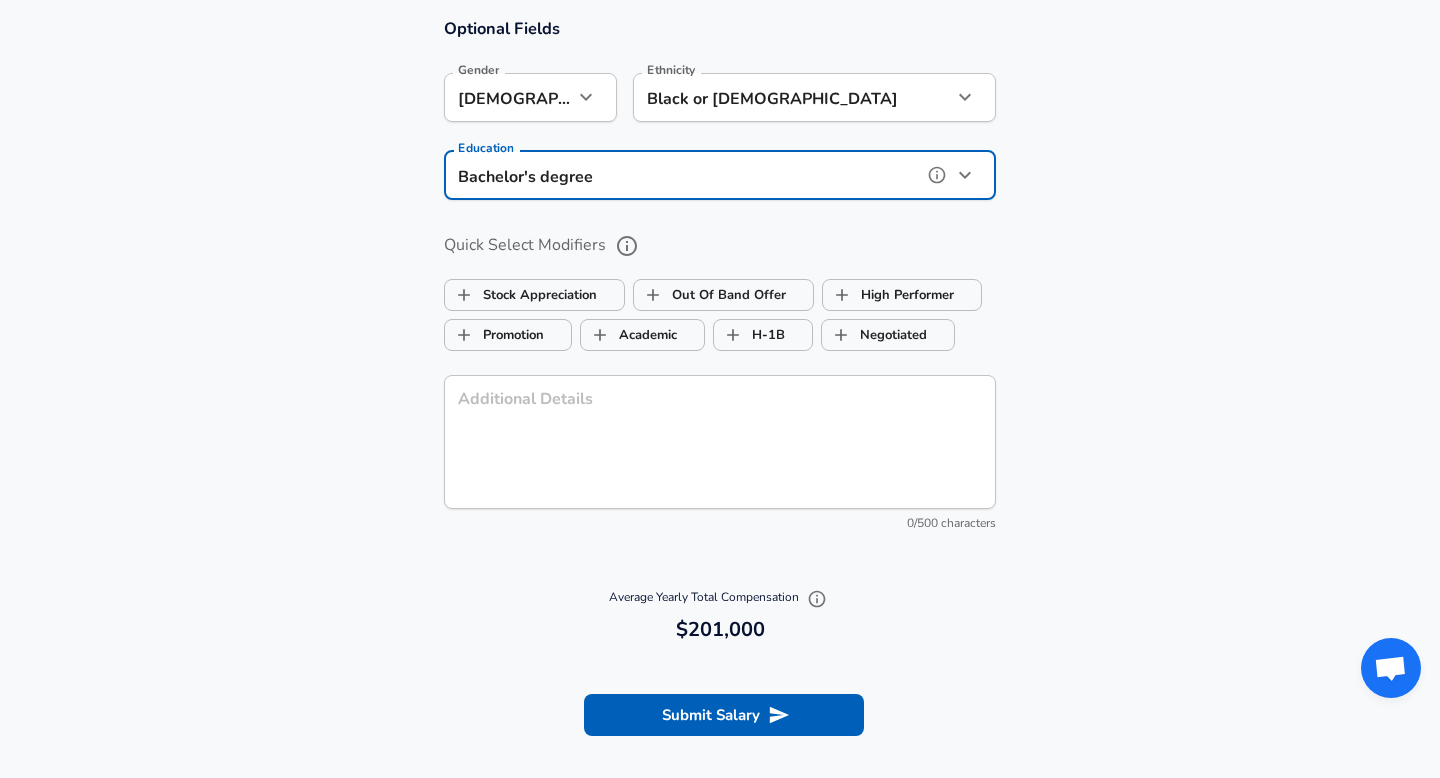 scroll, scrollTop: 1998, scrollLeft: 0, axis: vertical 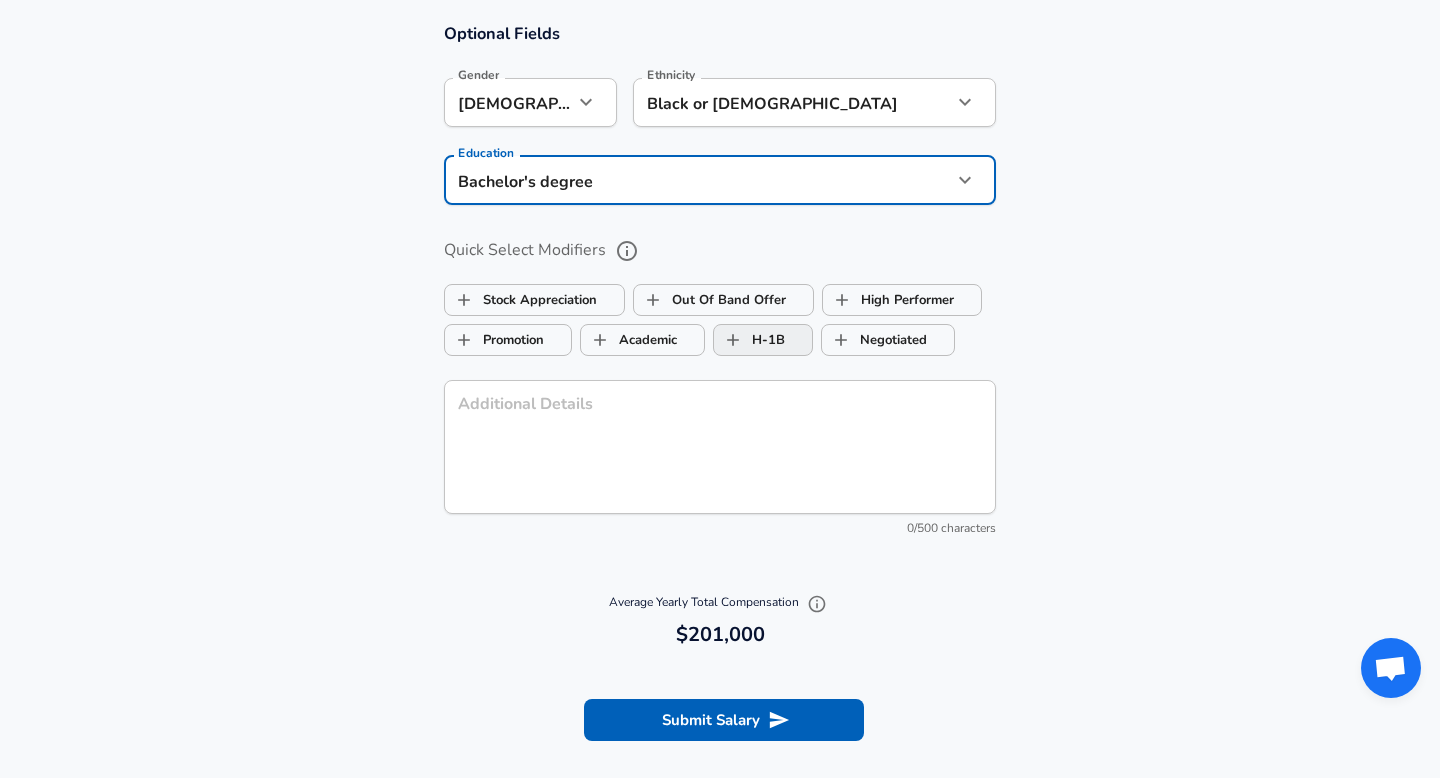 click on "H-1B" at bounding box center (733, 340) 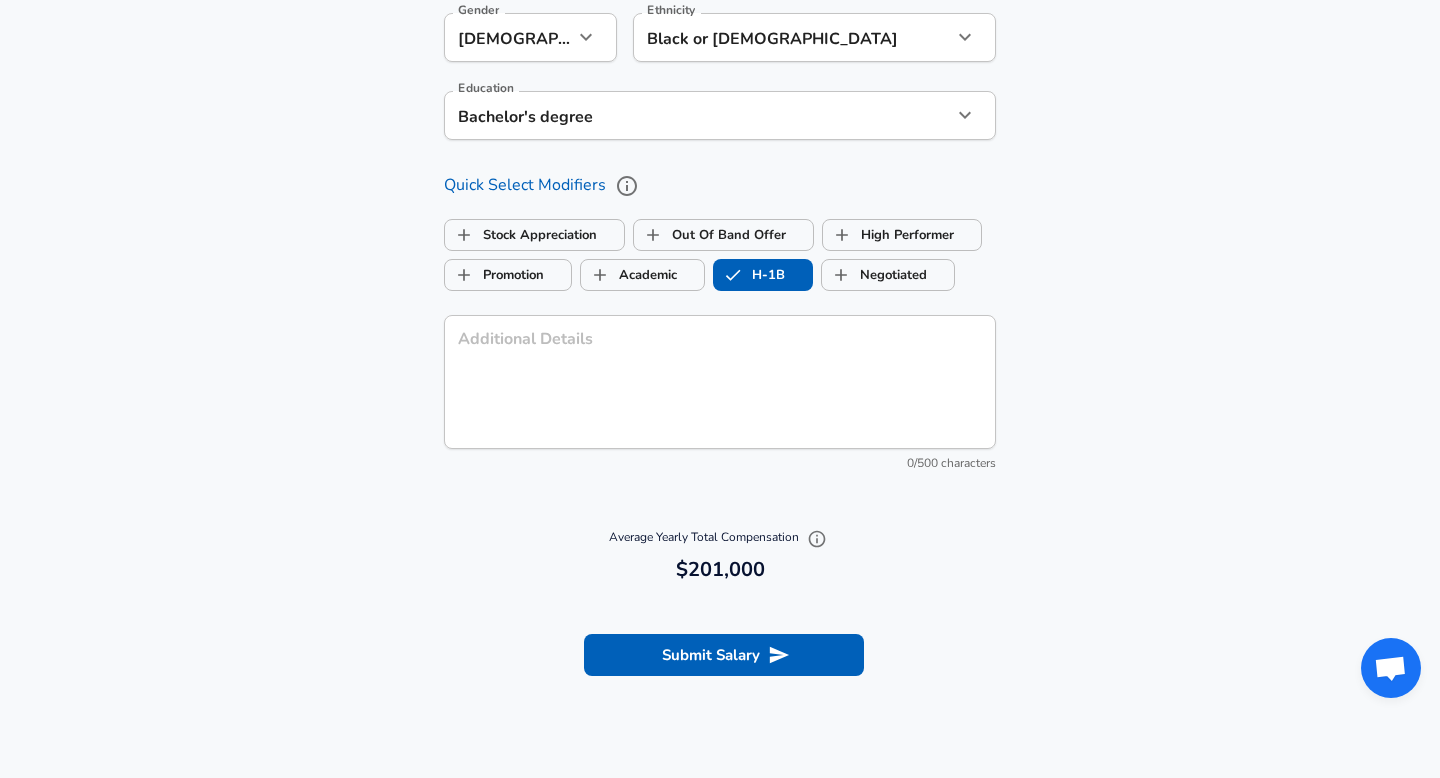 scroll, scrollTop: 2405, scrollLeft: 0, axis: vertical 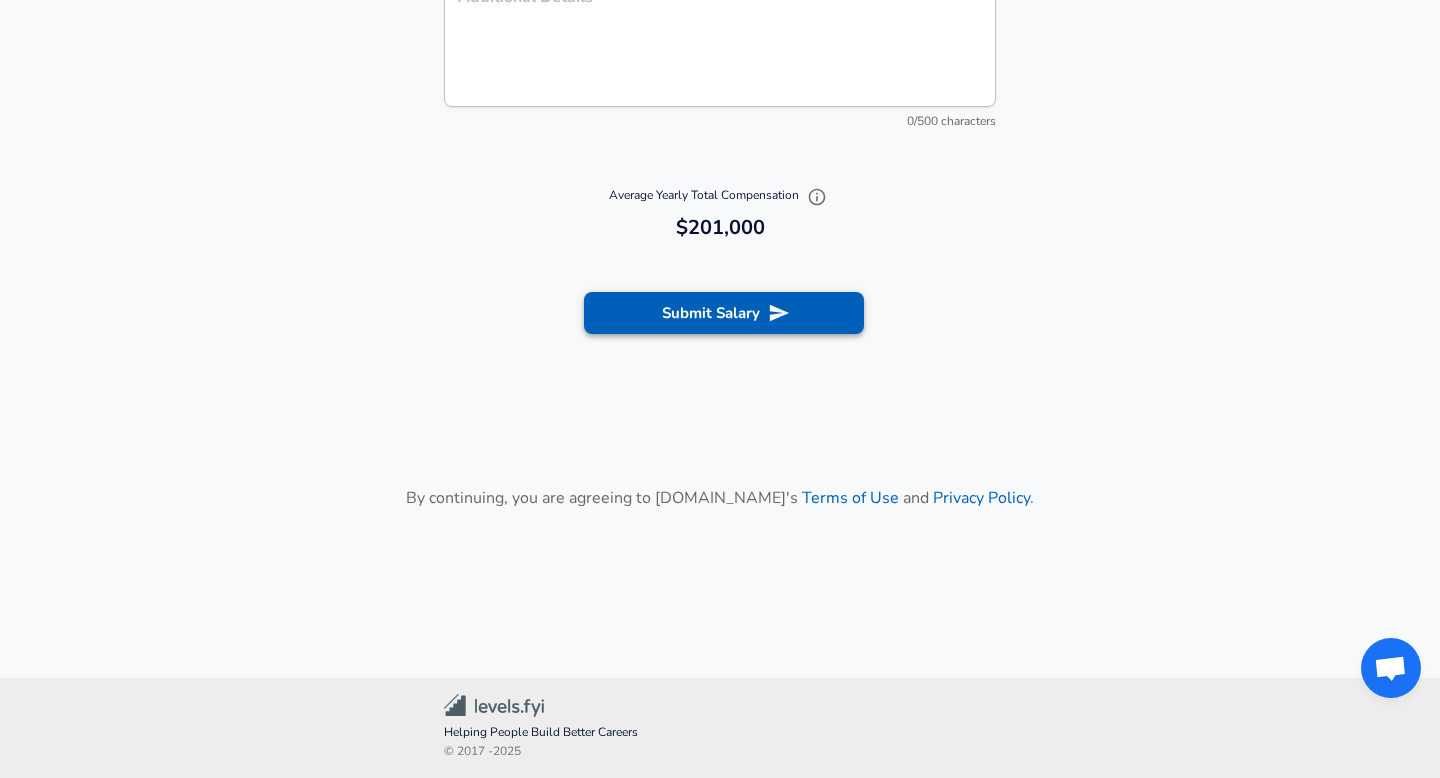 checkbox on "true" 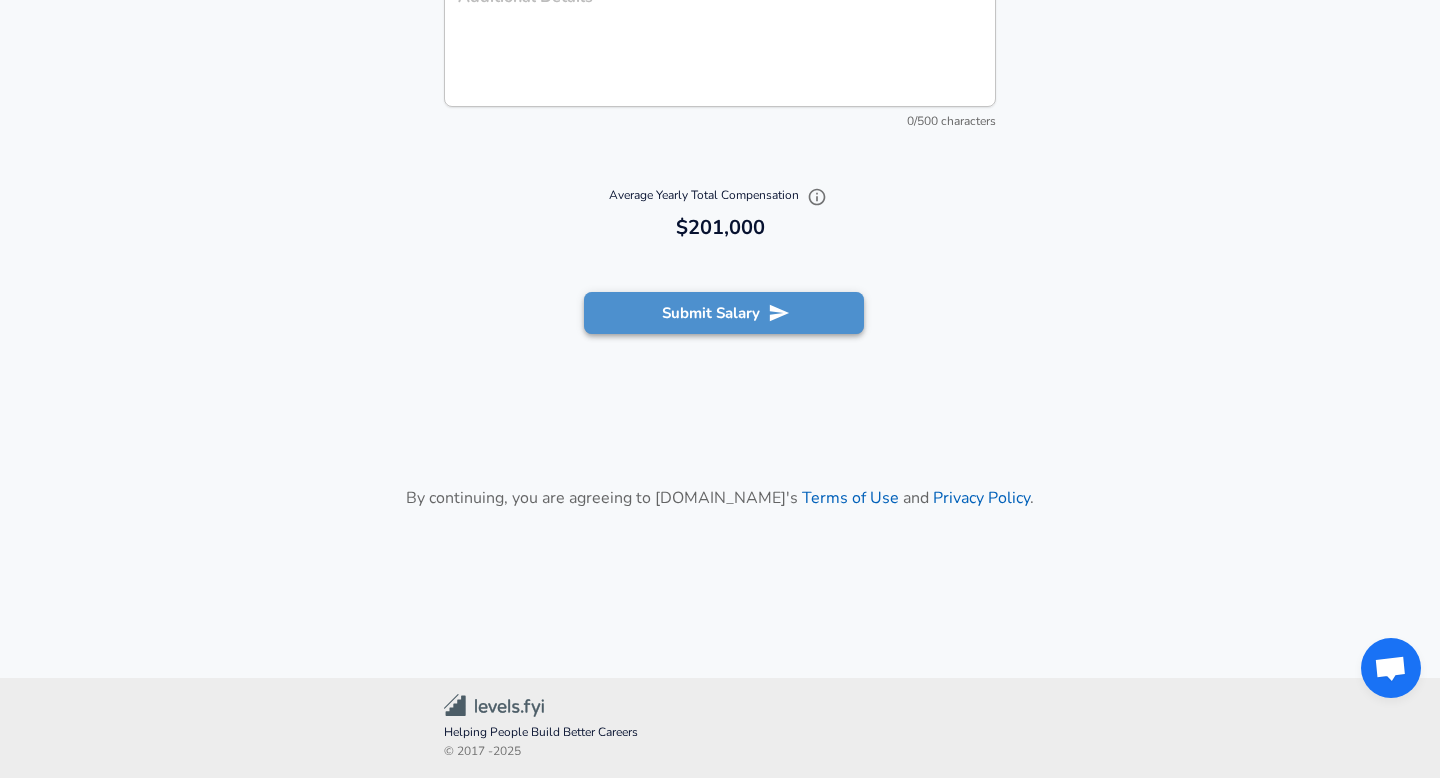 click on "Submit Salary" at bounding box center (724, 313) 